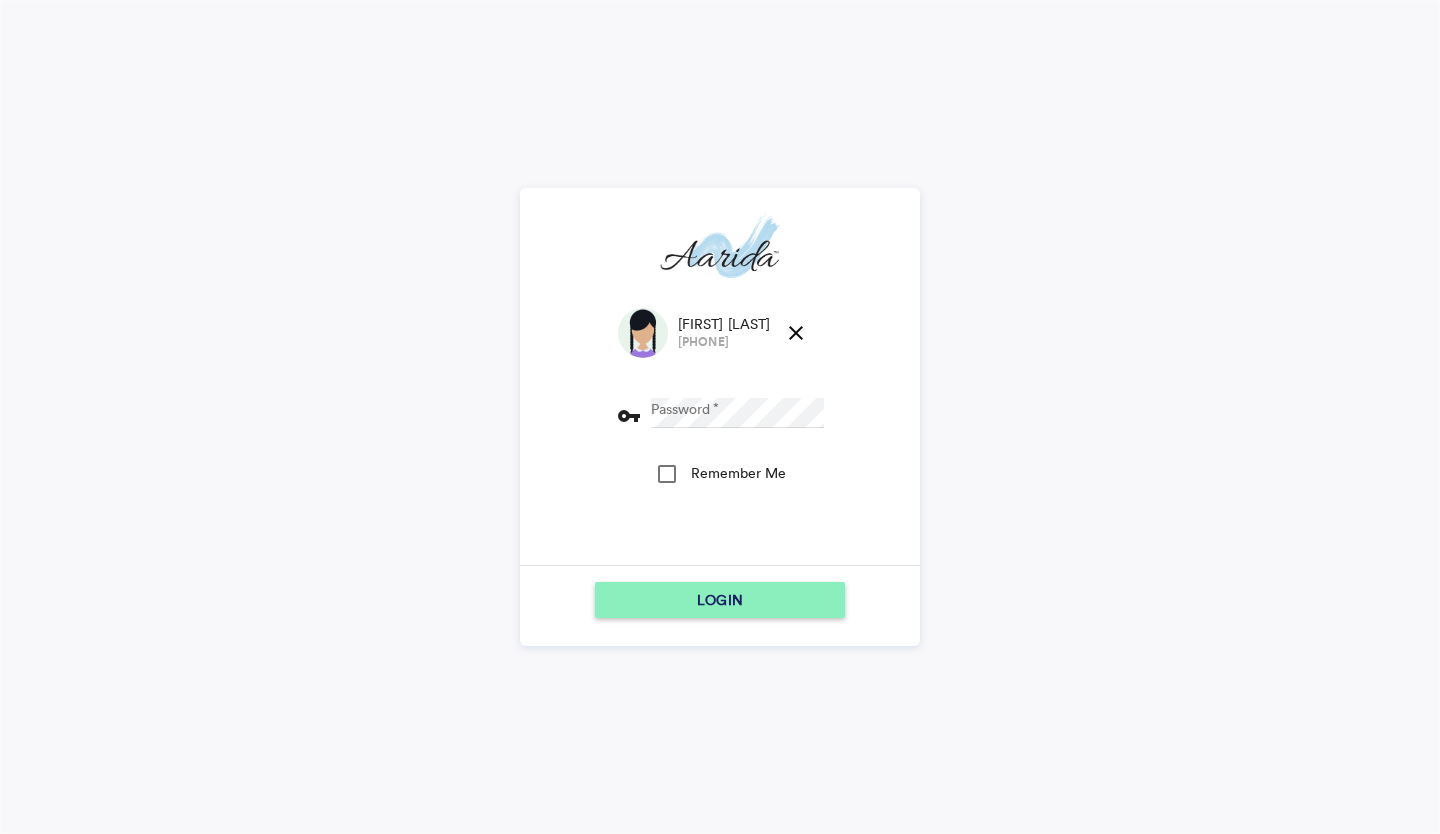scroll, scrollTop: 0, scrollLeft: 0, axis: both 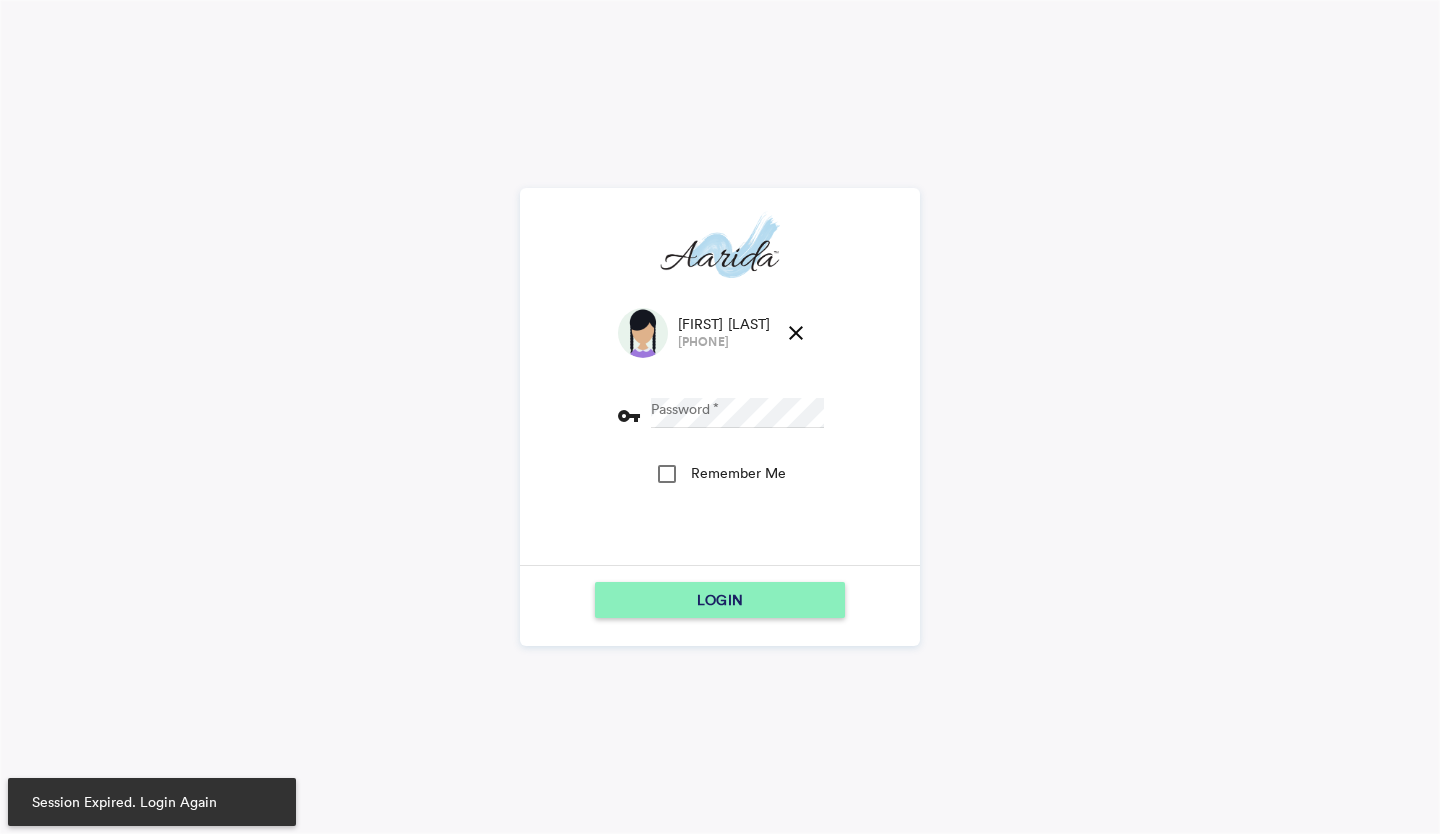 click on "Password vpn_key" at bounding box center [720, 413] 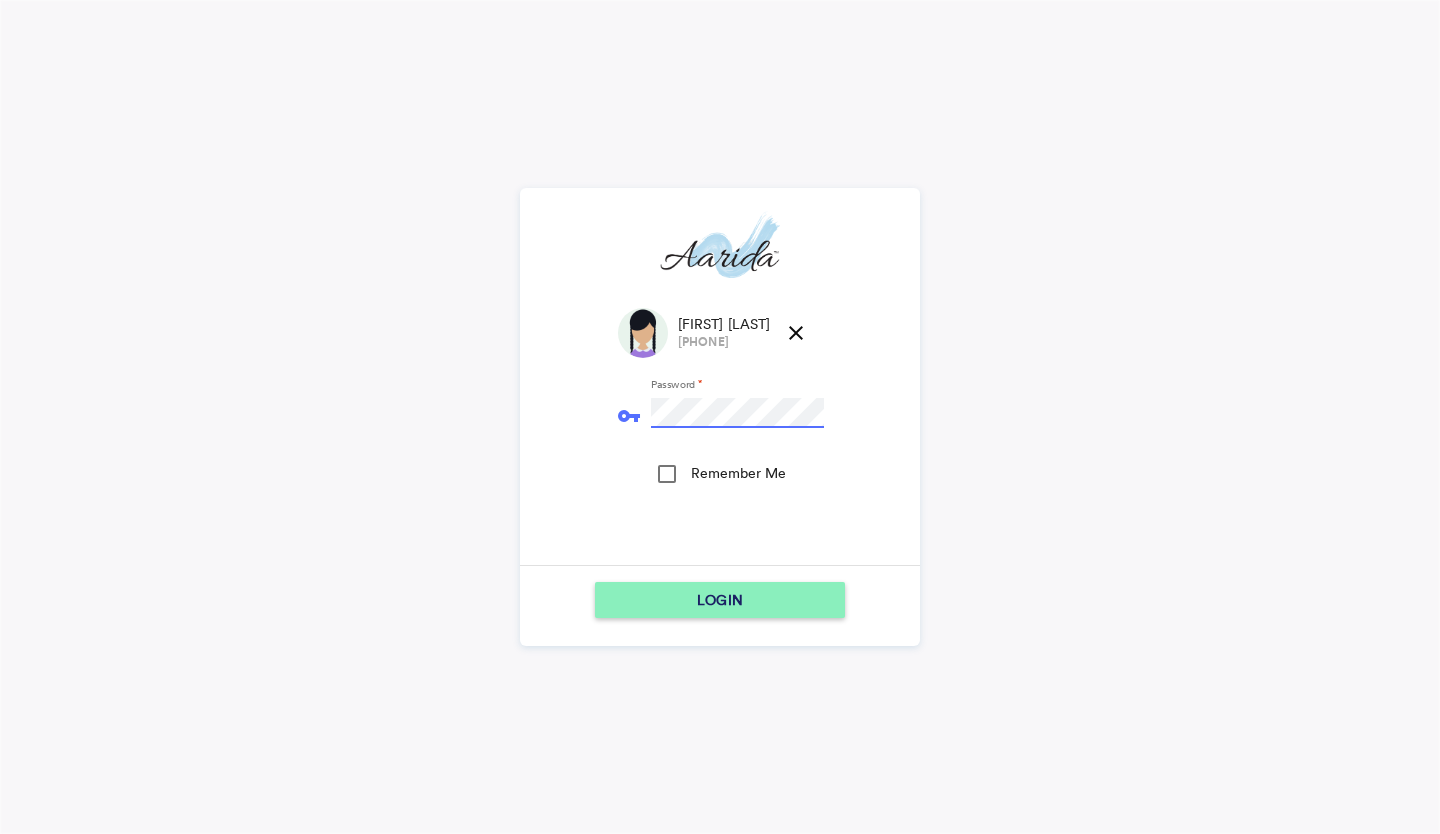 click on "LOGIN" at bounding box center [720, 600] 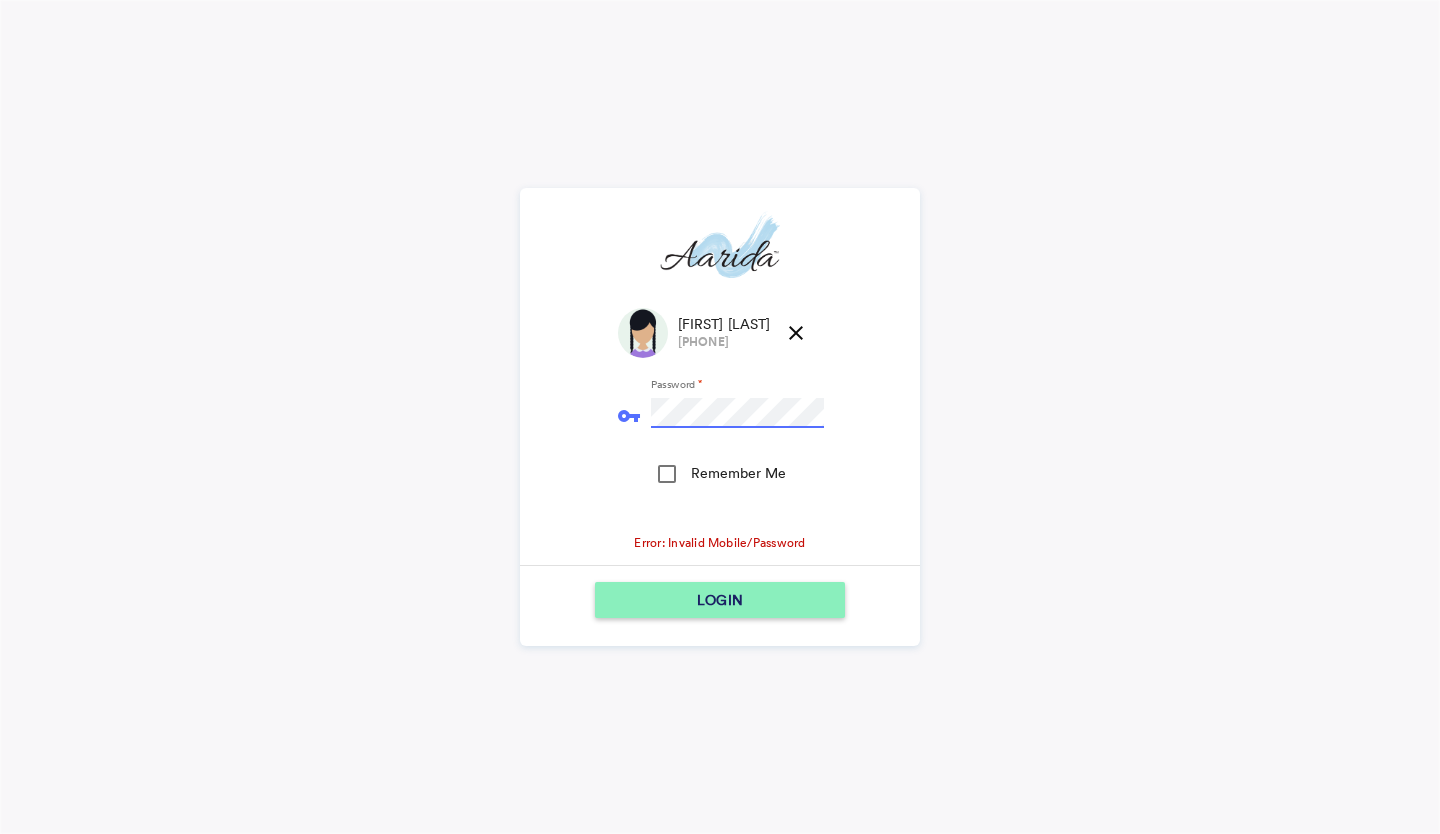 click on "LOGIN" at bounding box center (720, 600) 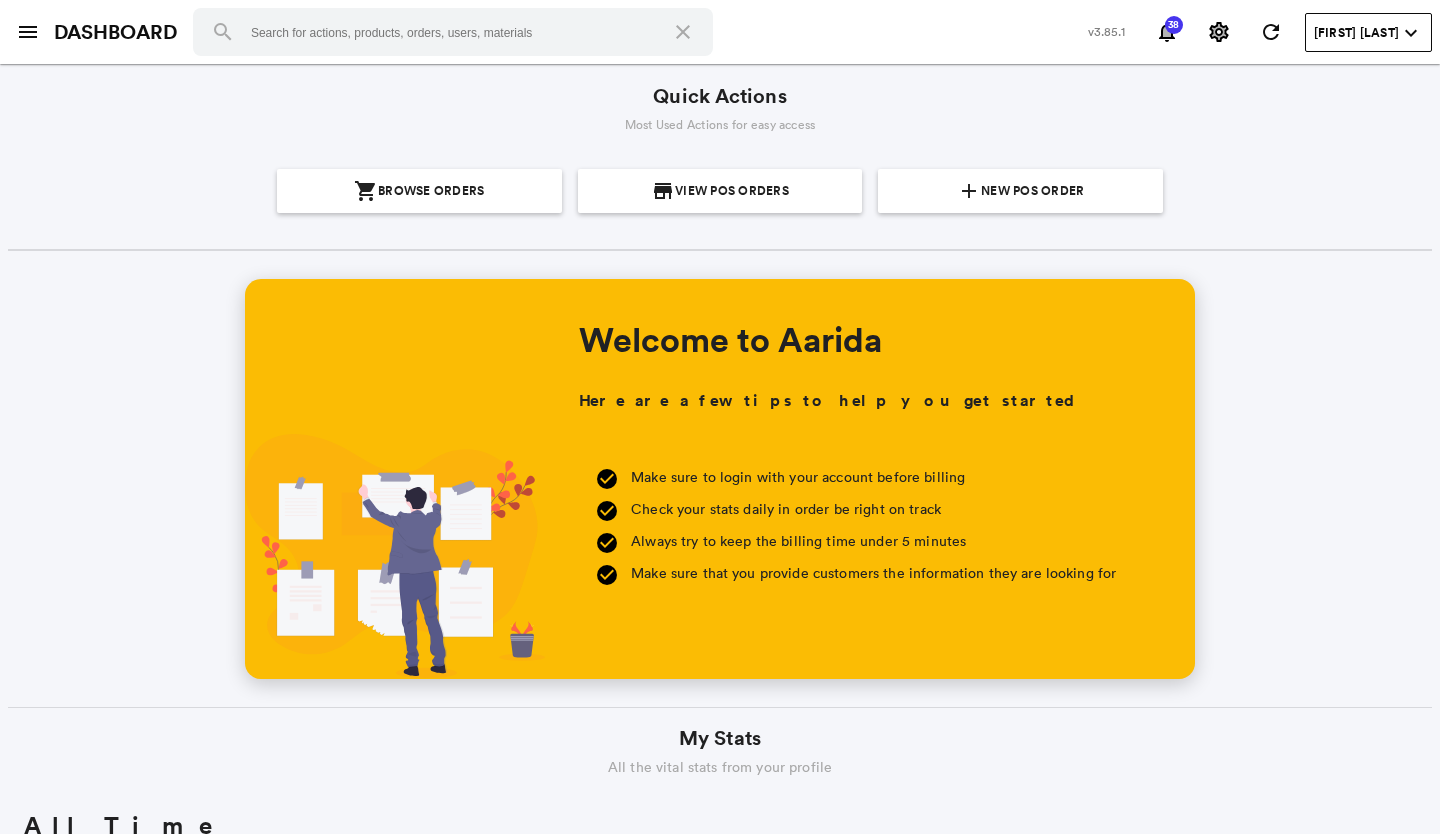 scroll, scrollTop: 0, scrollLeft: 0, axis: both 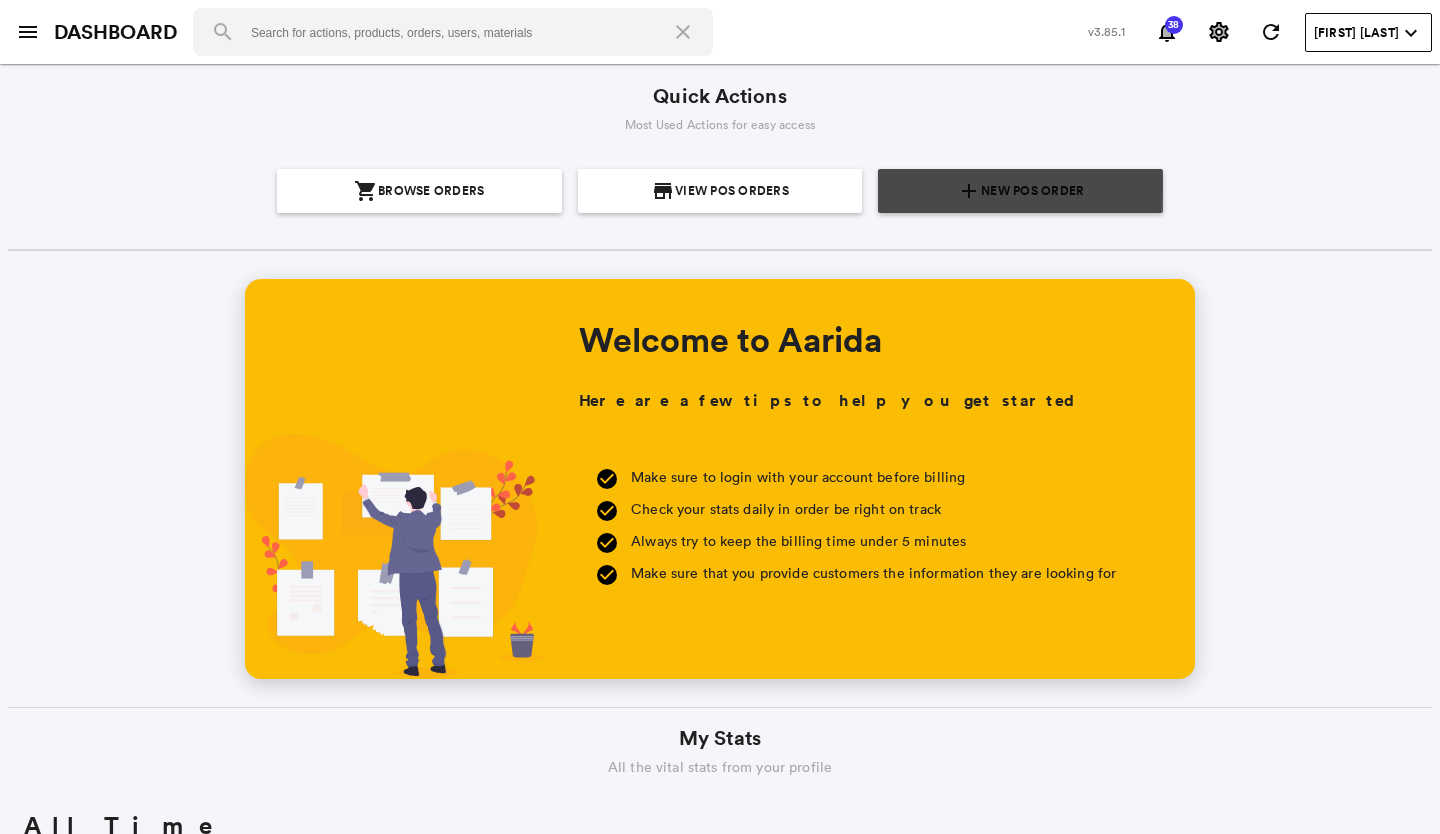 click on "add New POS Order" at bounding box center (1020, 191) 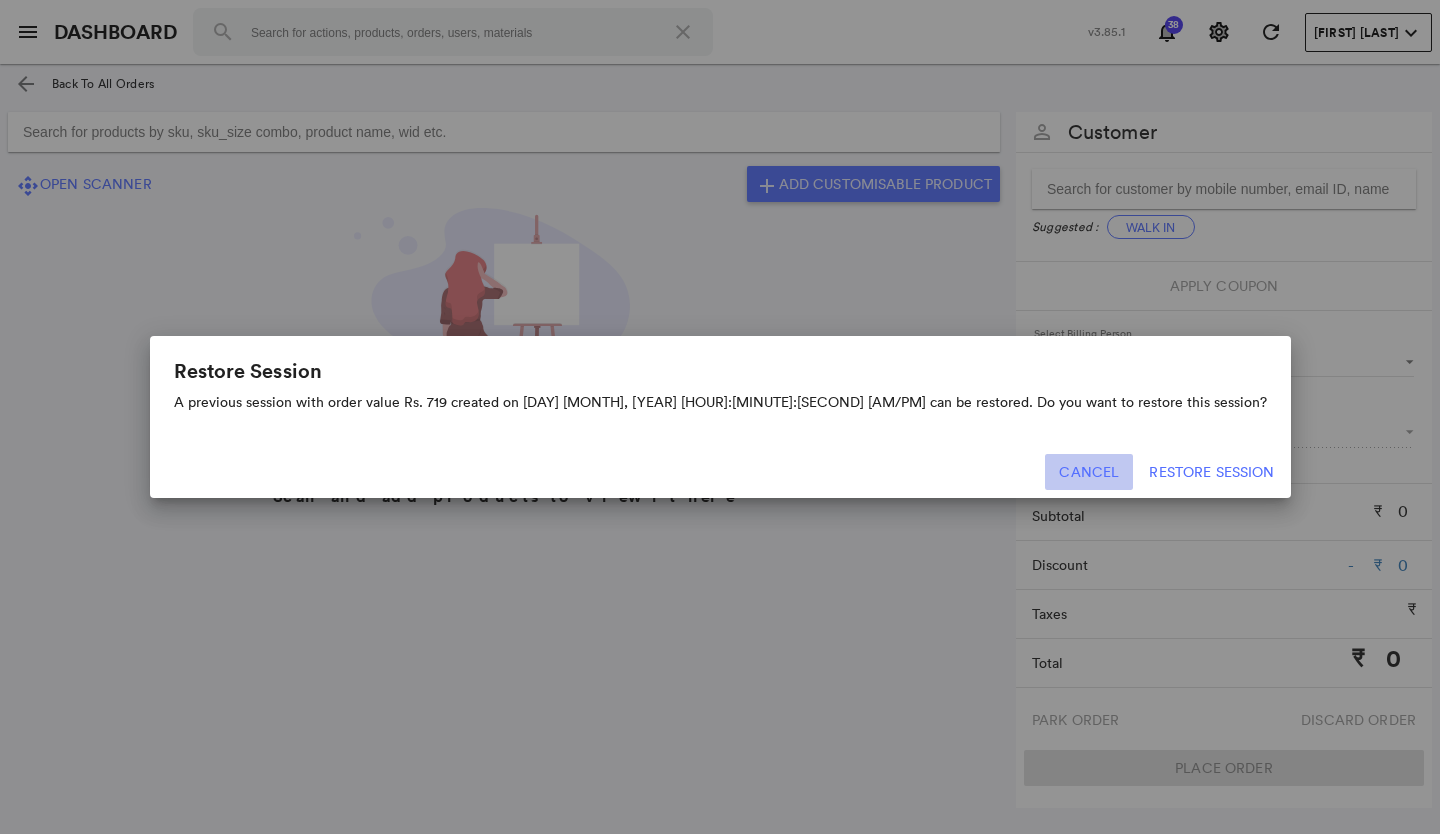 click on "Cancel" at bounding box center (1089, 472) 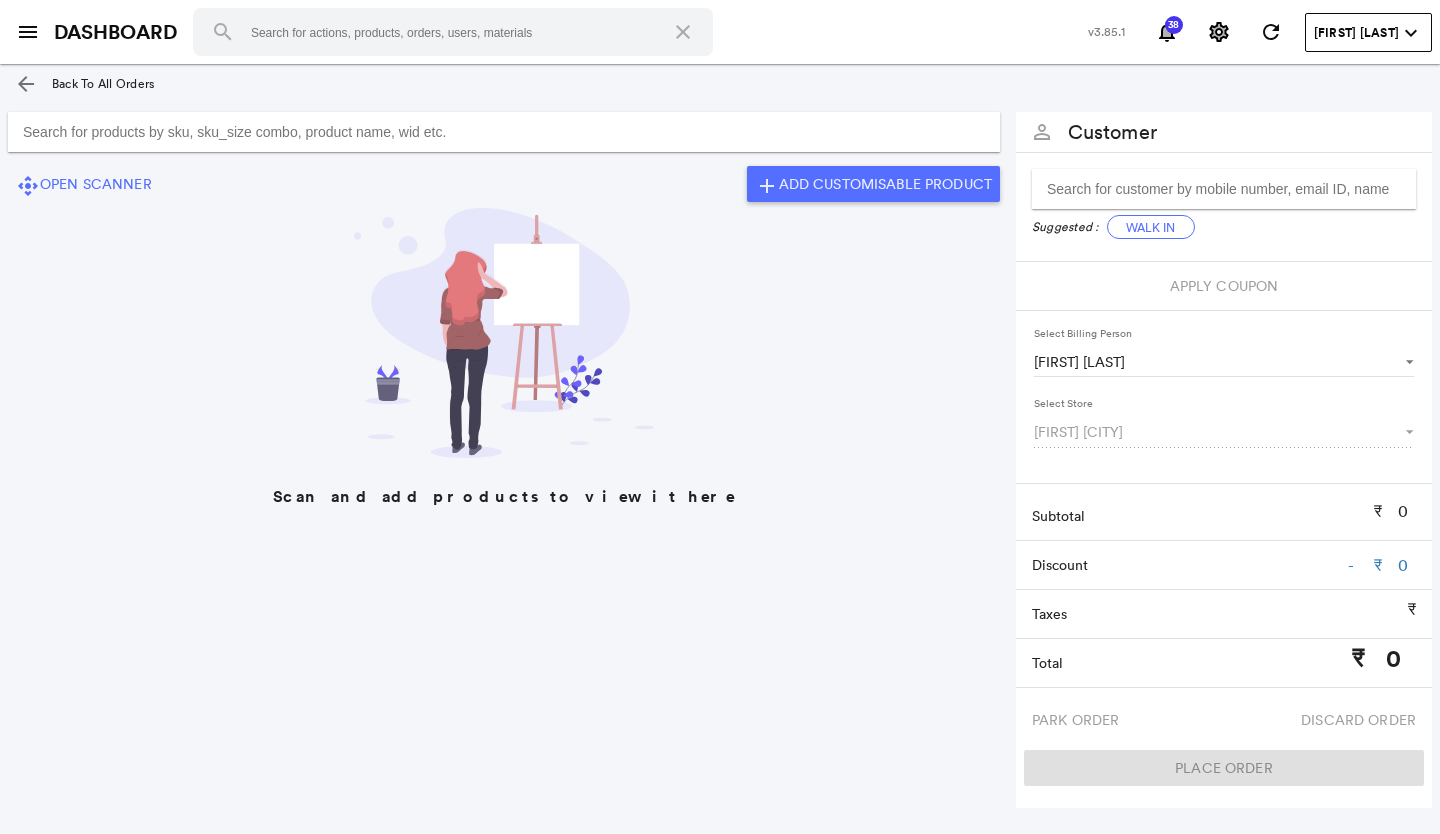 click at bounding box center (504, 132) 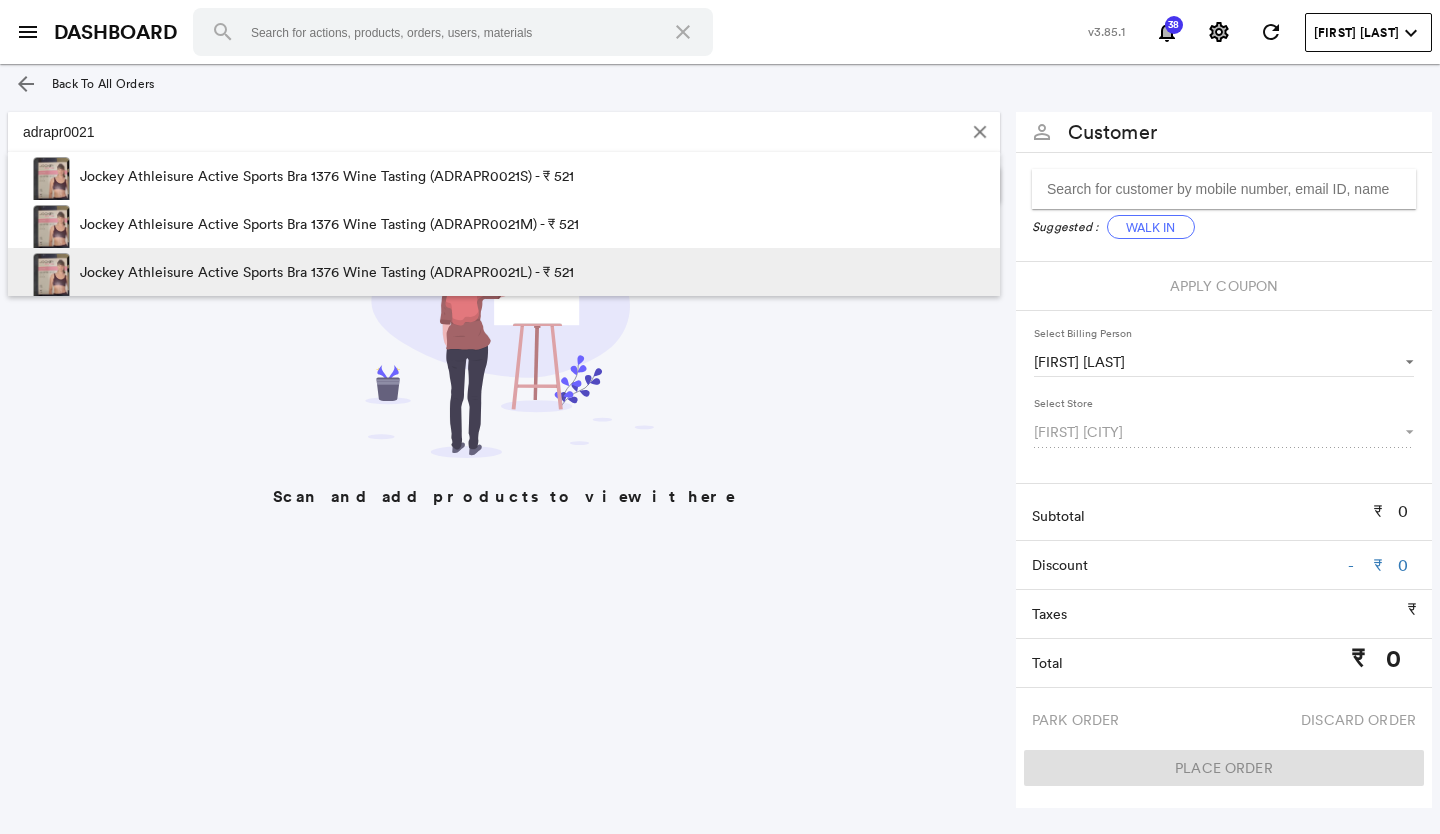 type on "adrapr0021" 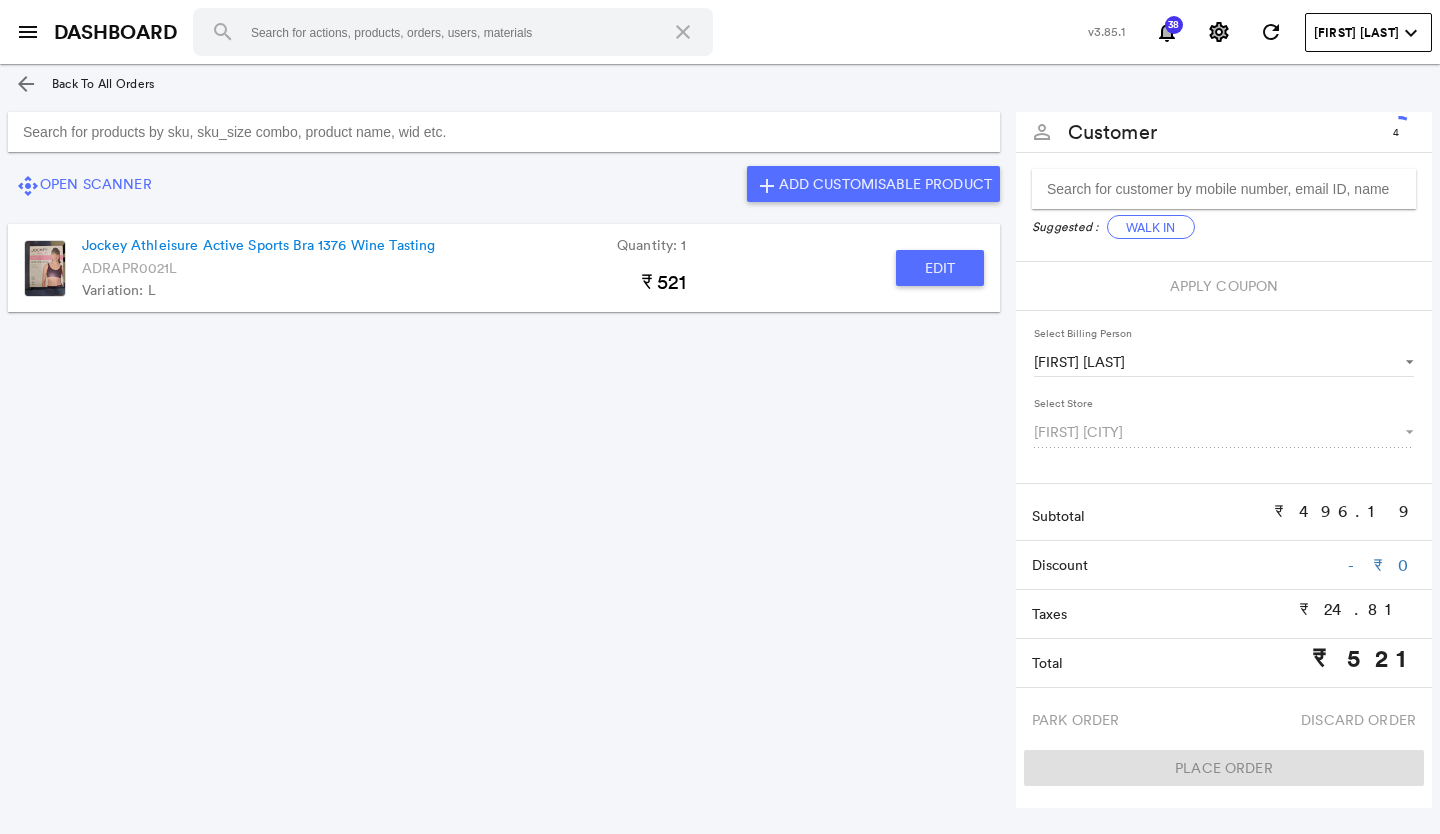 click on "Edit" at bounding box center (940, 268) 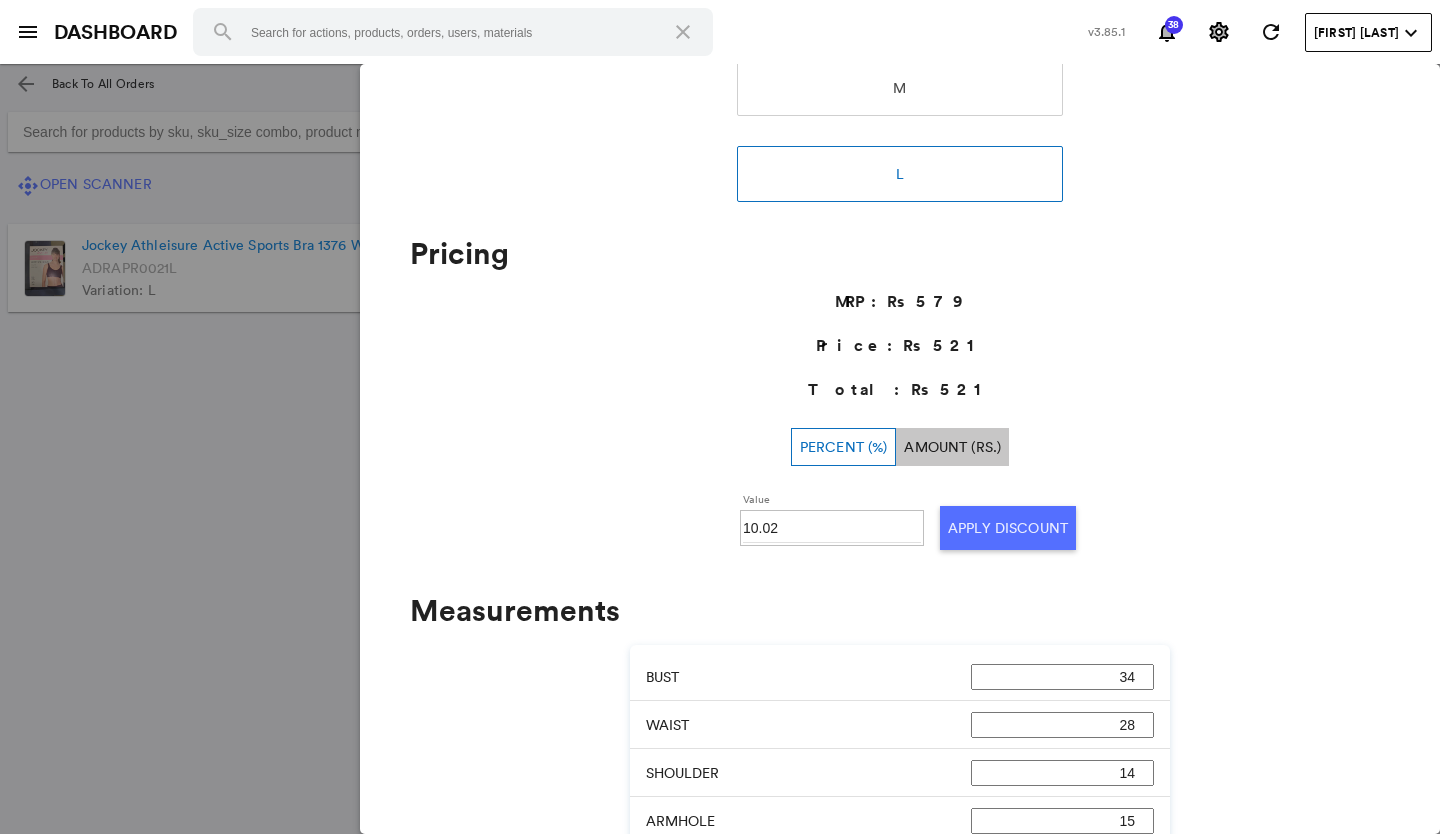 scroll, scrollTop: 500, scrollLeft: 0, axis: vertical 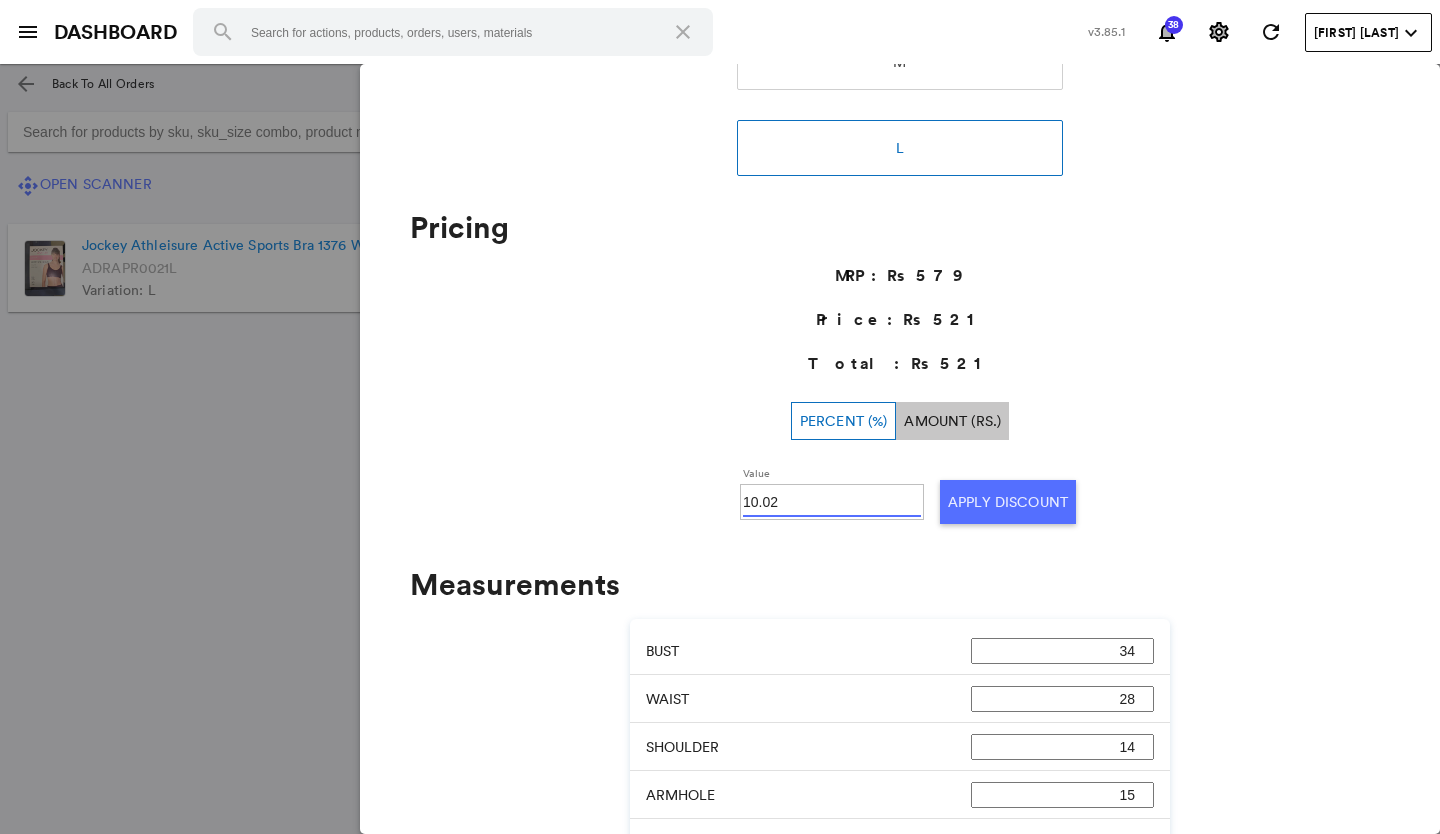click on "10.02" at bounding box center [832, 502] 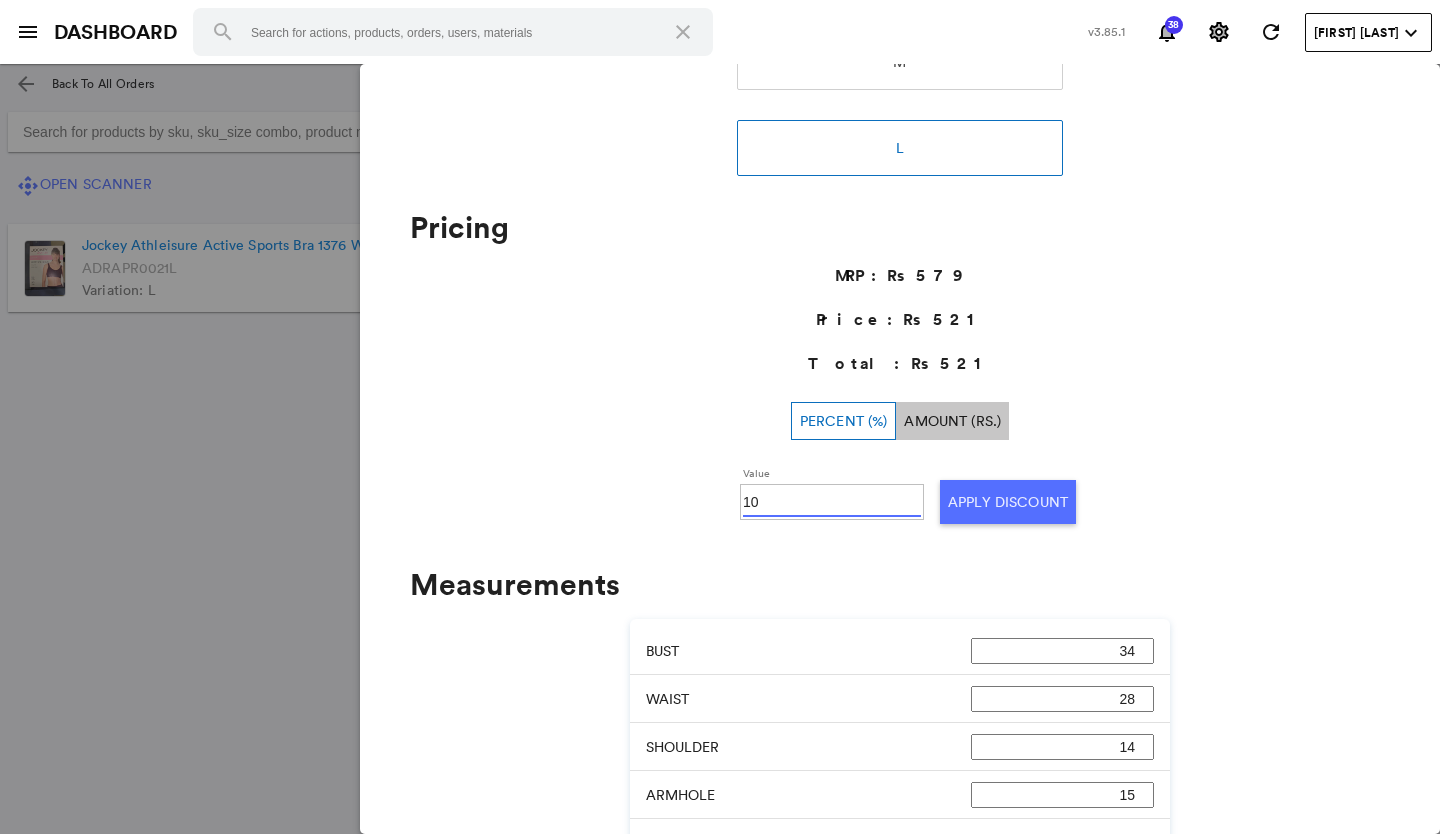 type on "10" 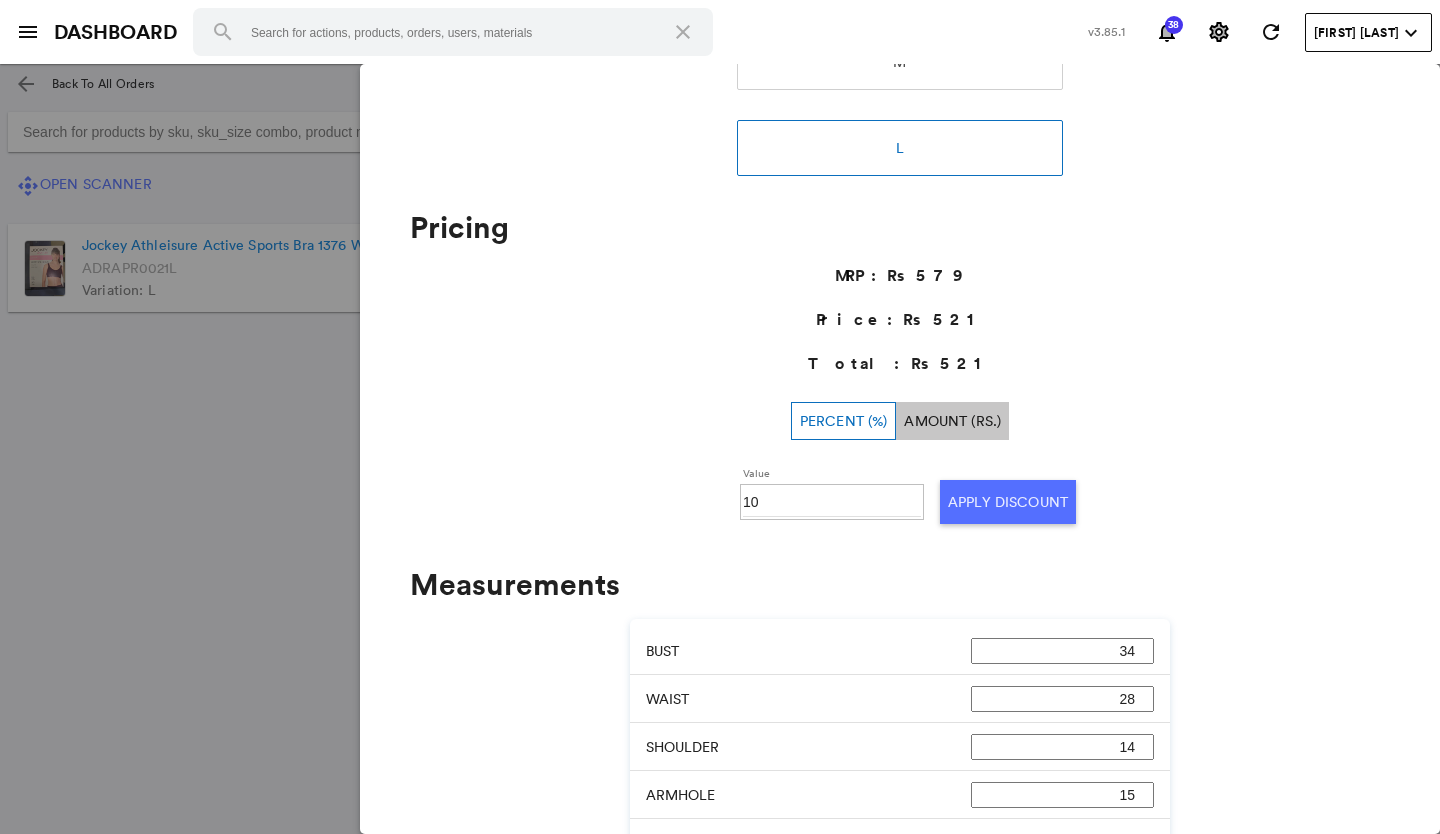 click at bounding box center [720, 449] 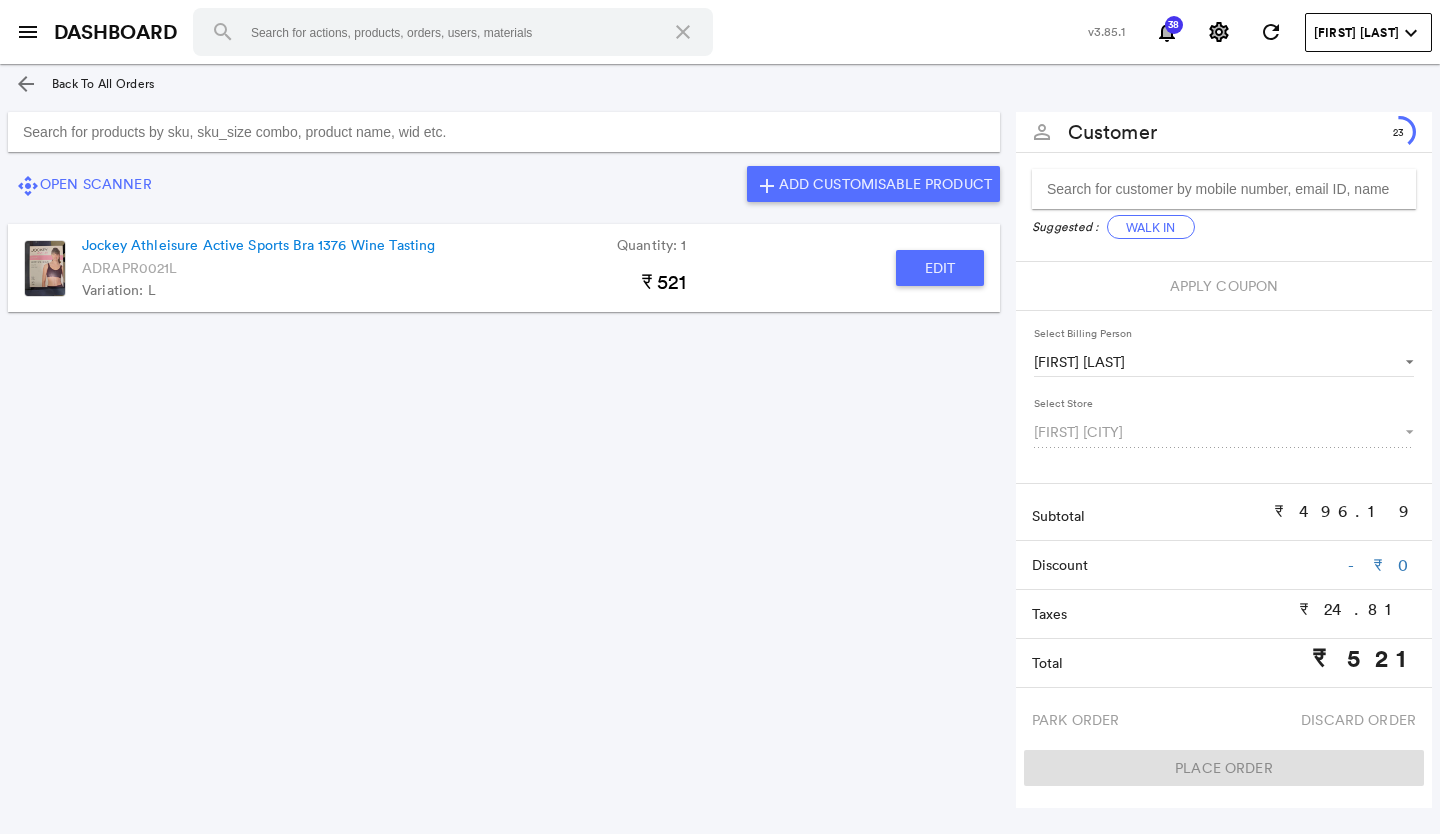click on "Edit" at bounding box center (940, 268) 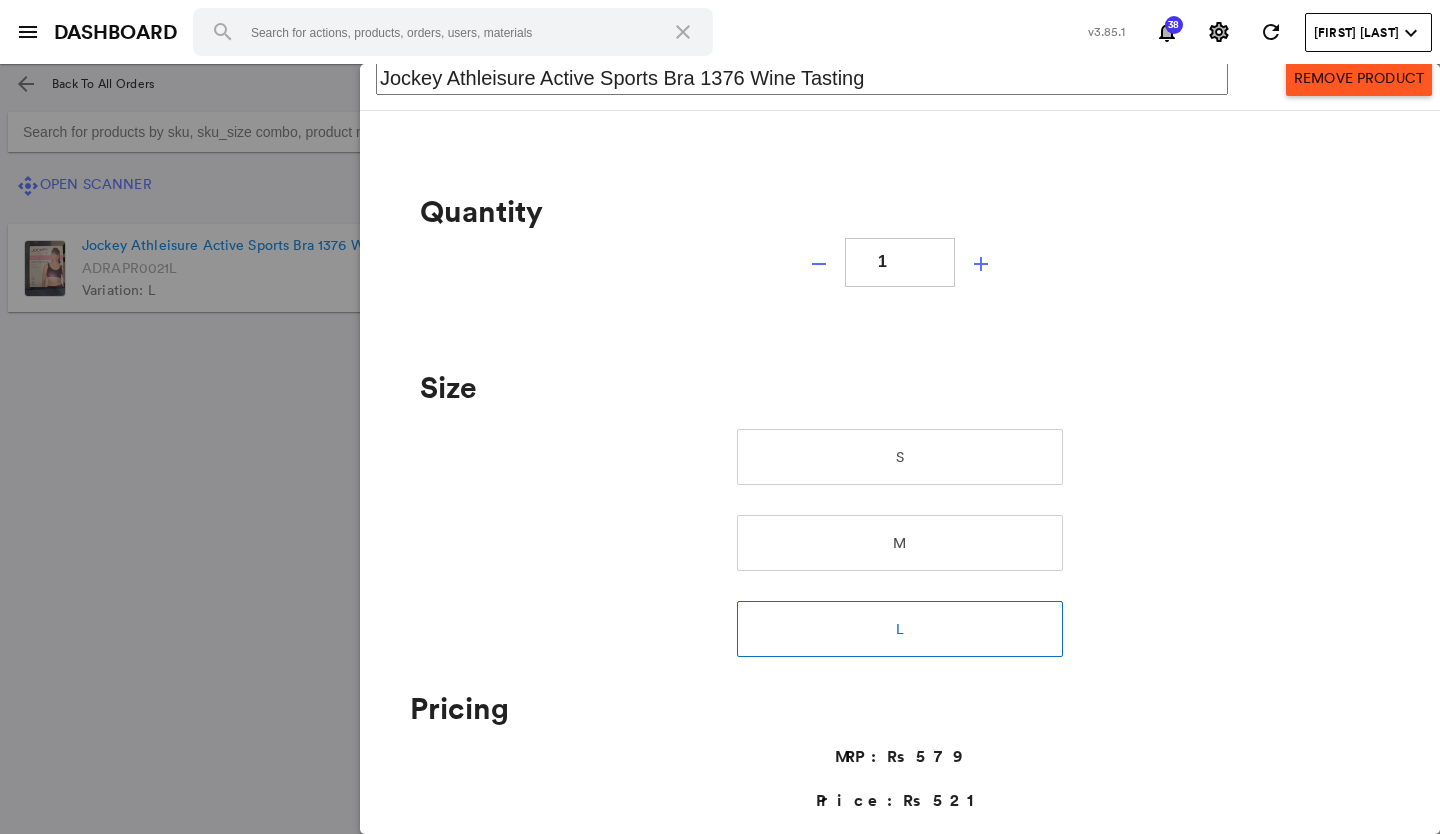 scroll, scrollTop: 0, scrollLeft: 0, axis: both 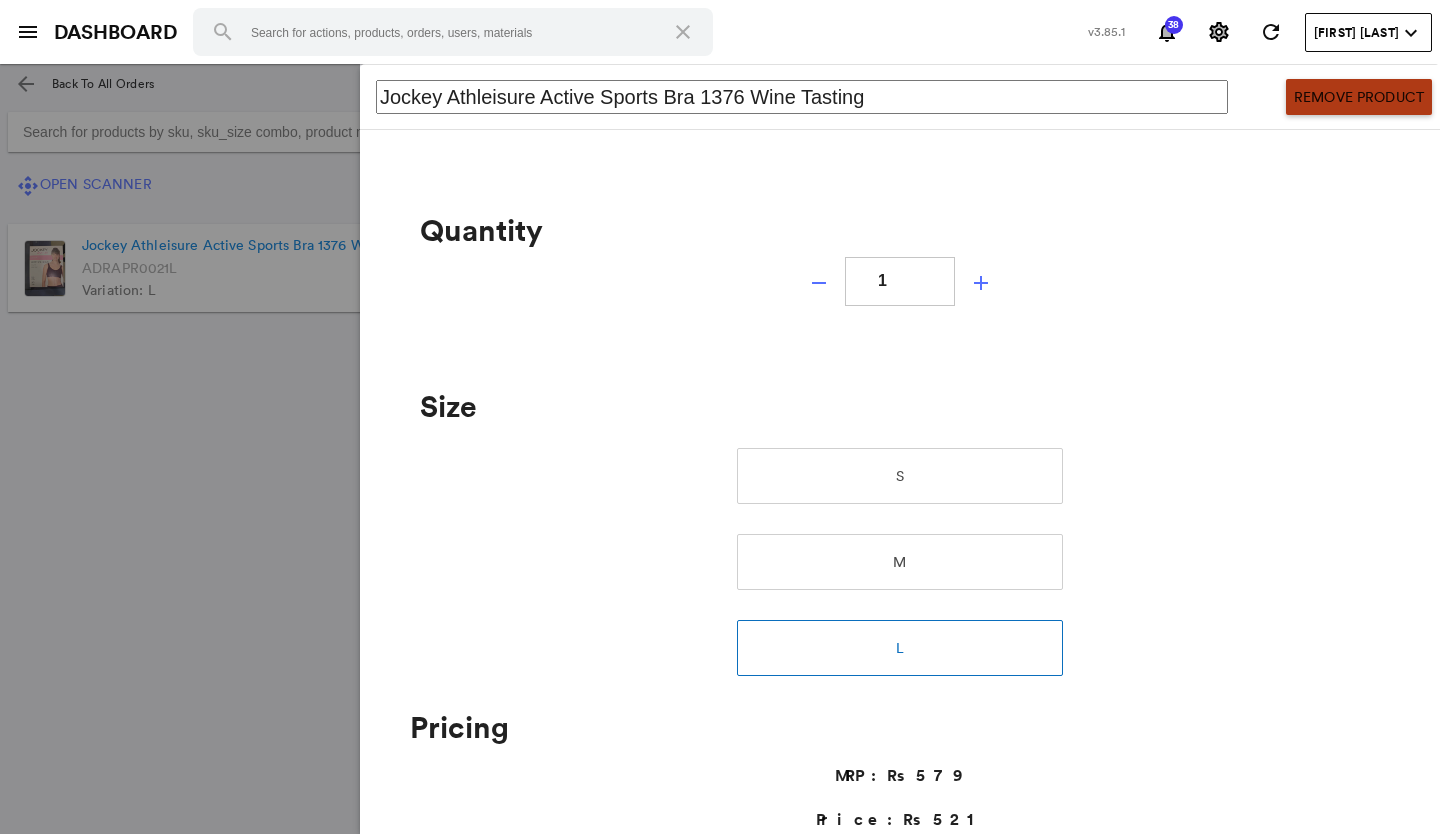 click on "Remove Product" at bounding box center (1359, 97) 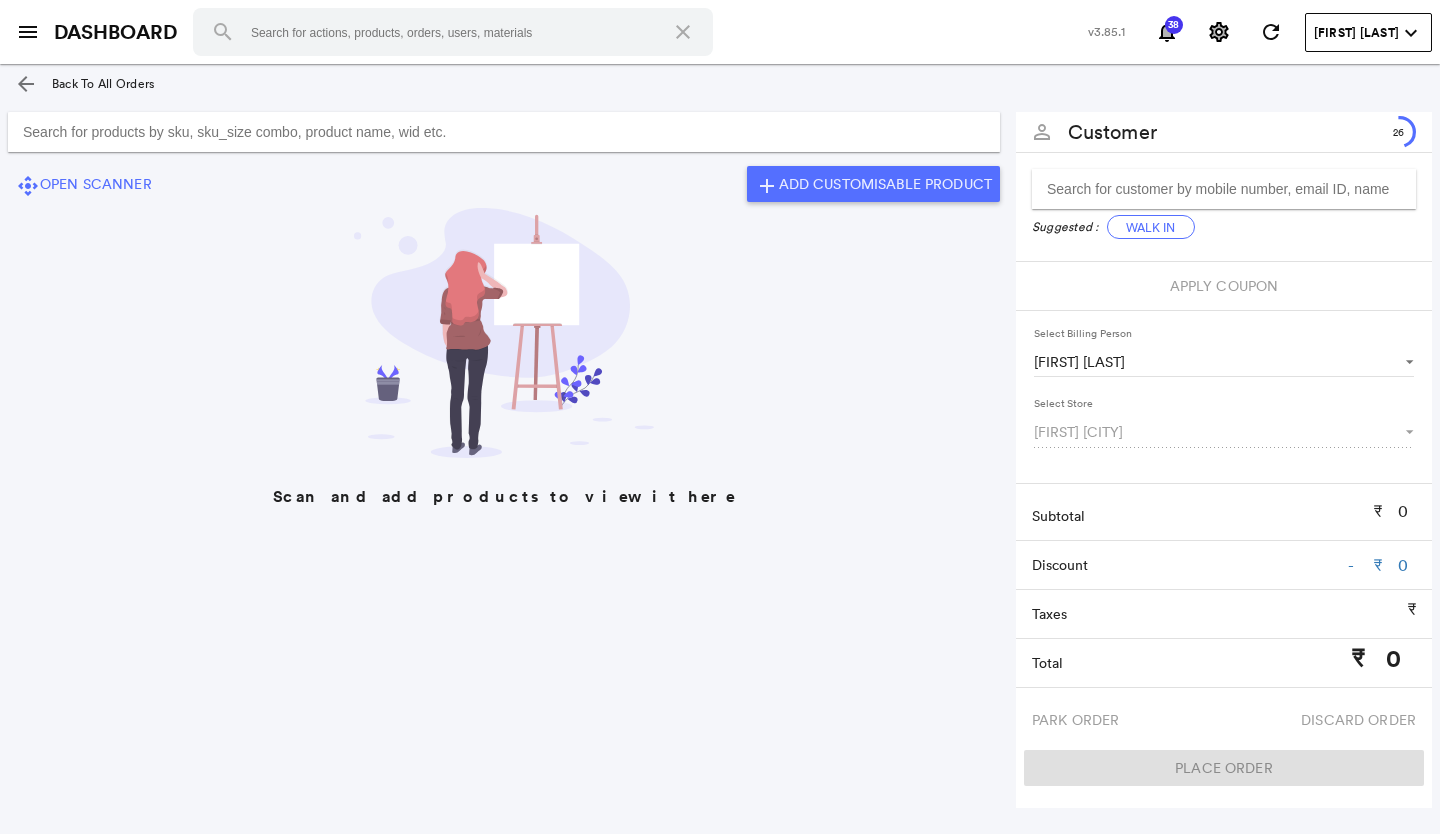 click at bounding box center (504, 132) 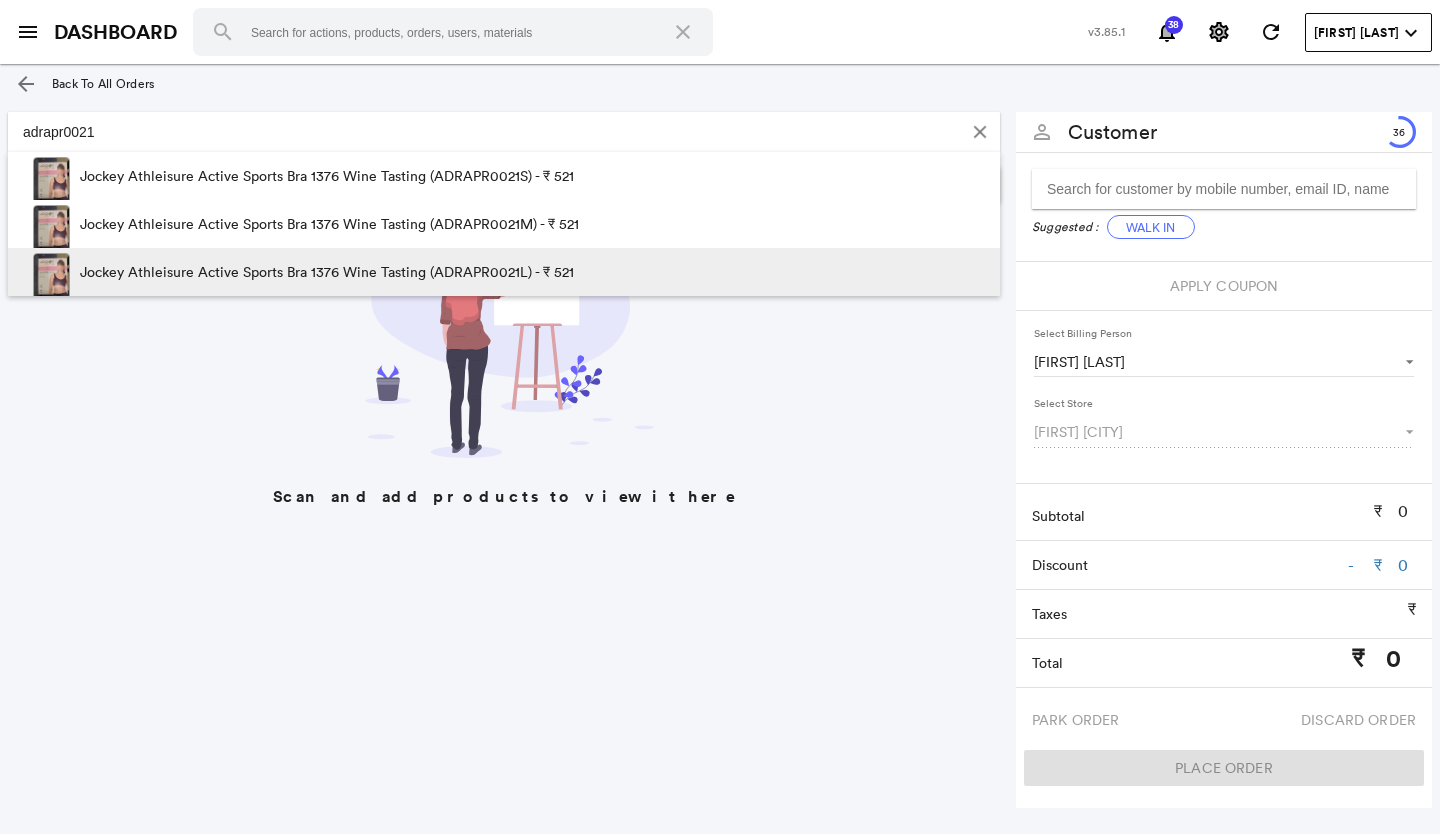 click on "Jockey Athleisure Active Sports Bra 1376 Wine Tasting (ADRAPR0021L) - ₹ 521" at bounding box center [327, 272] 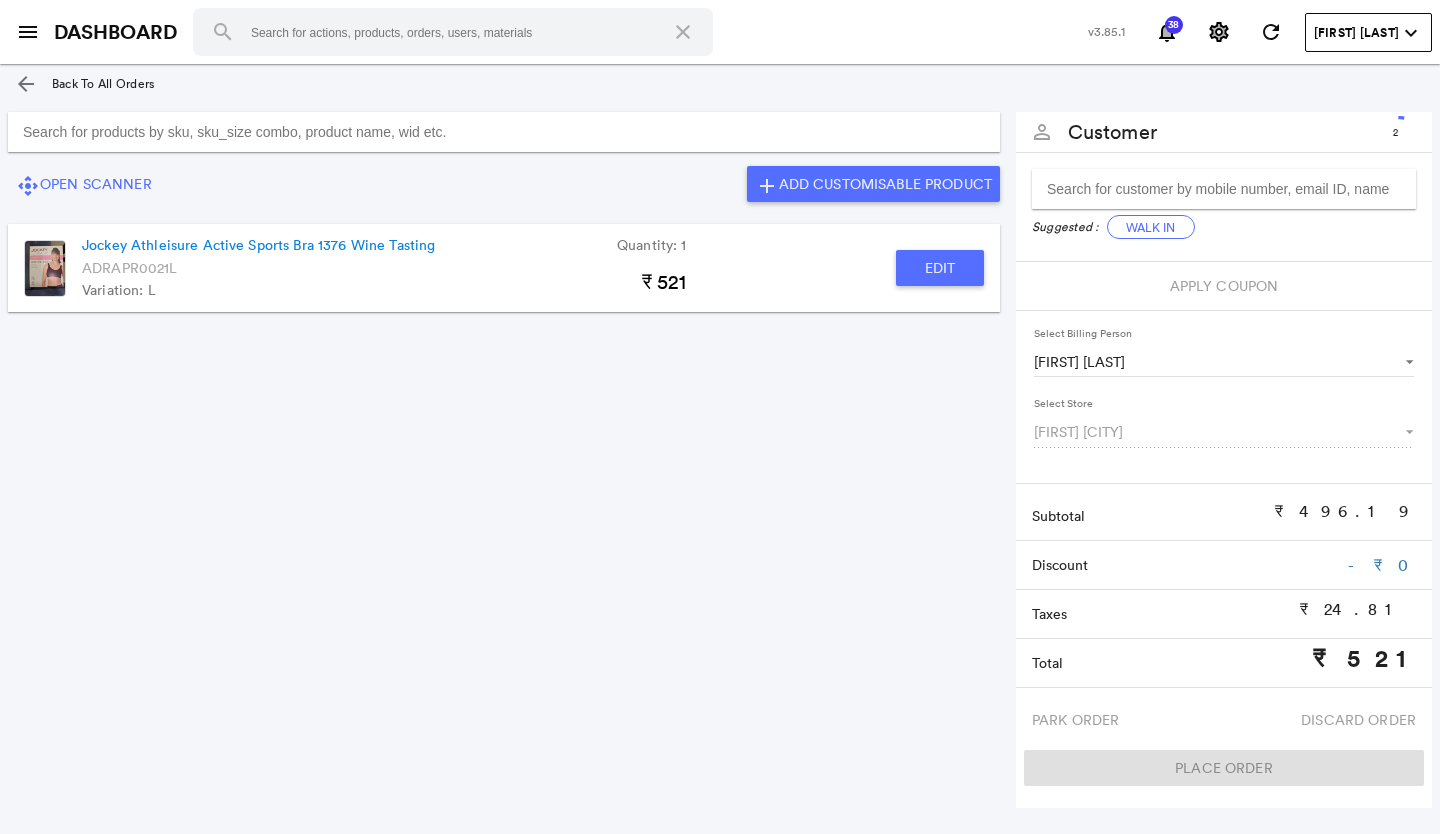 click on "Edit" at bounding box center [940, 268] 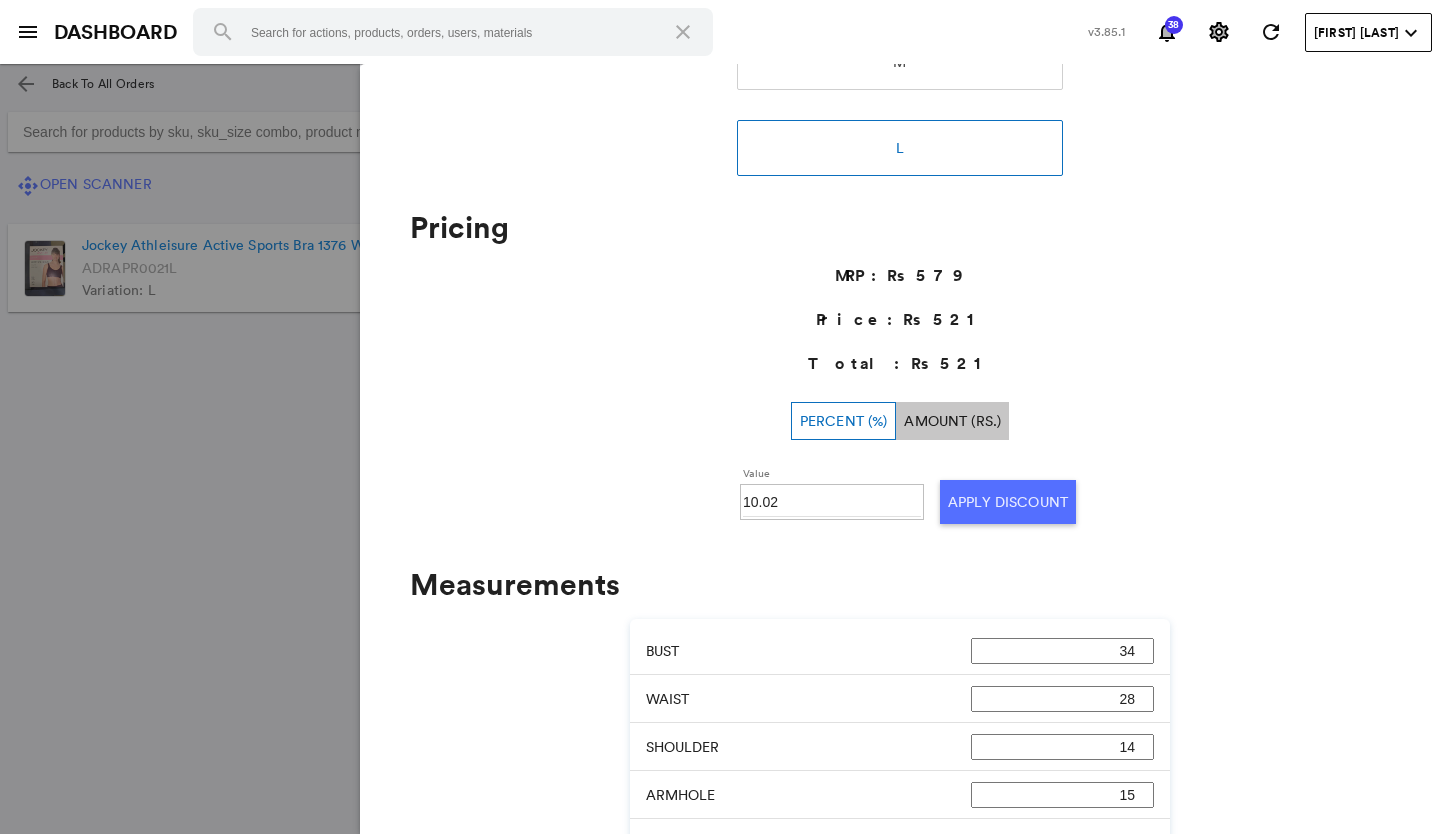 scroll, scrollTop: 0, scrollLeft: 0, axis: both 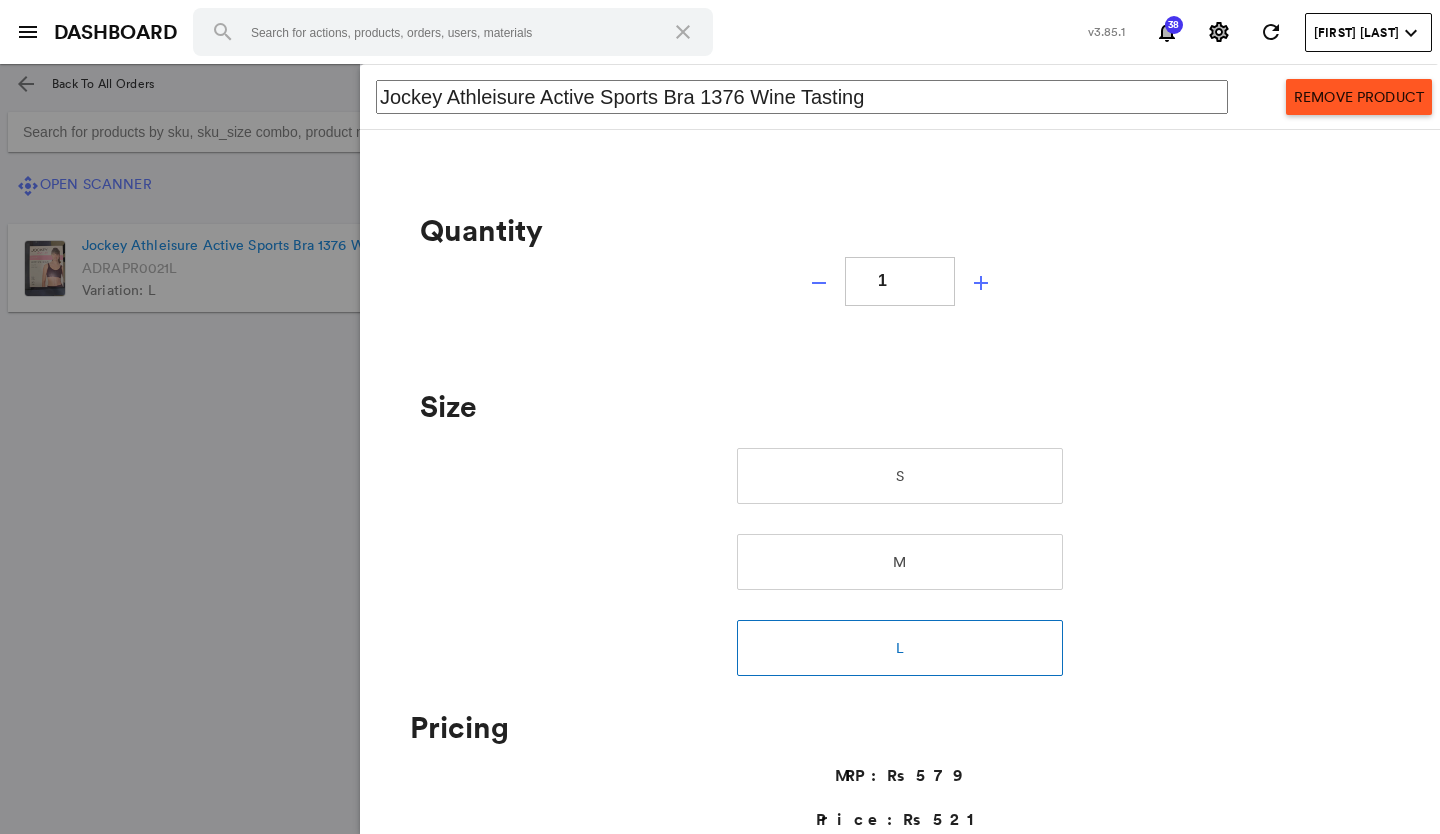 click at bounding box center [720, 449] 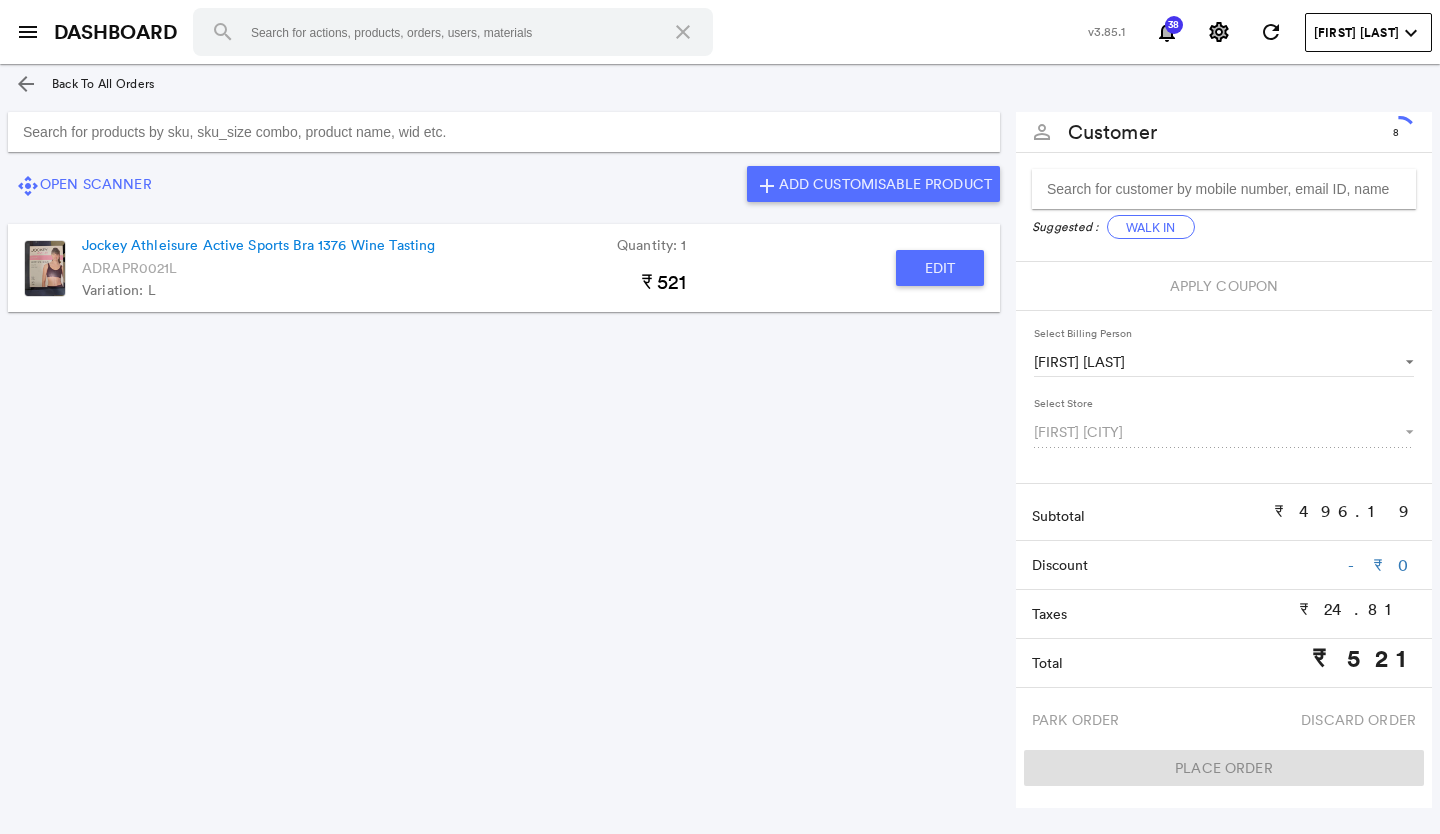 click at bounding box center [504, 132] 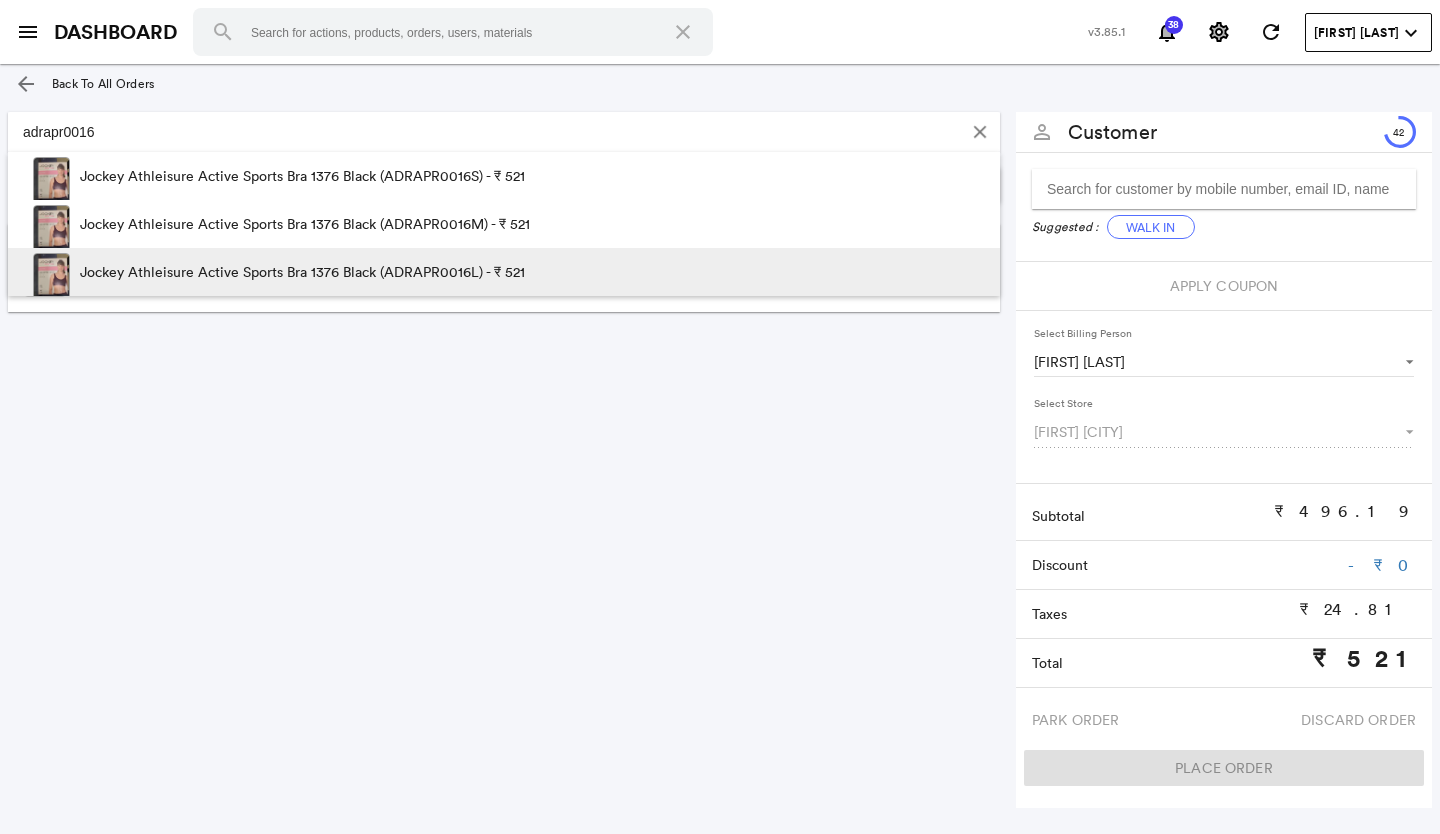 click on "Jockey Athleisure Active Sports Bra 1376 Black (ADRAPR0016L) - ₹ 521" at bounding box center [302, 272] 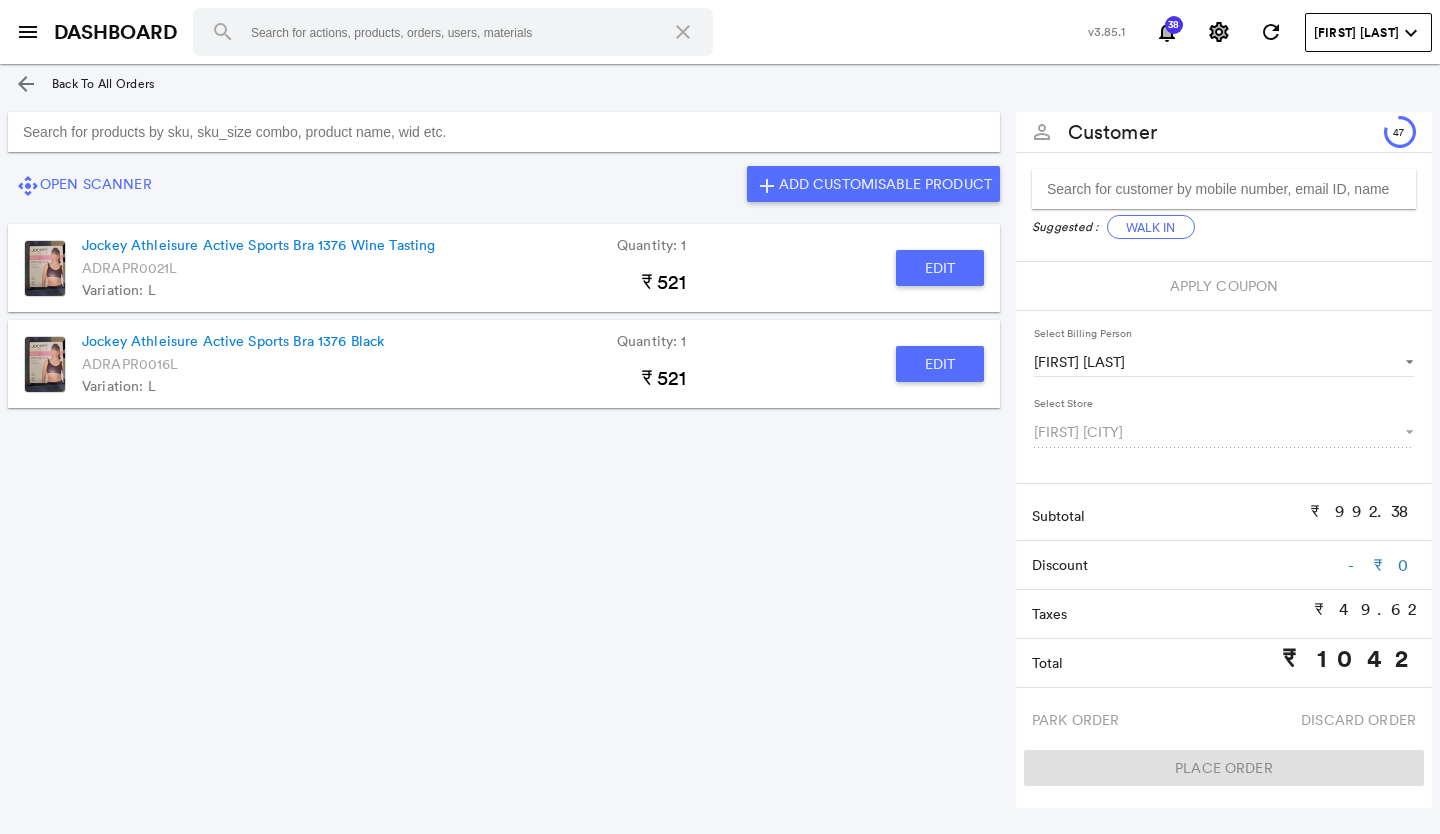 click on "Edit" at bounding box center [940, 268] 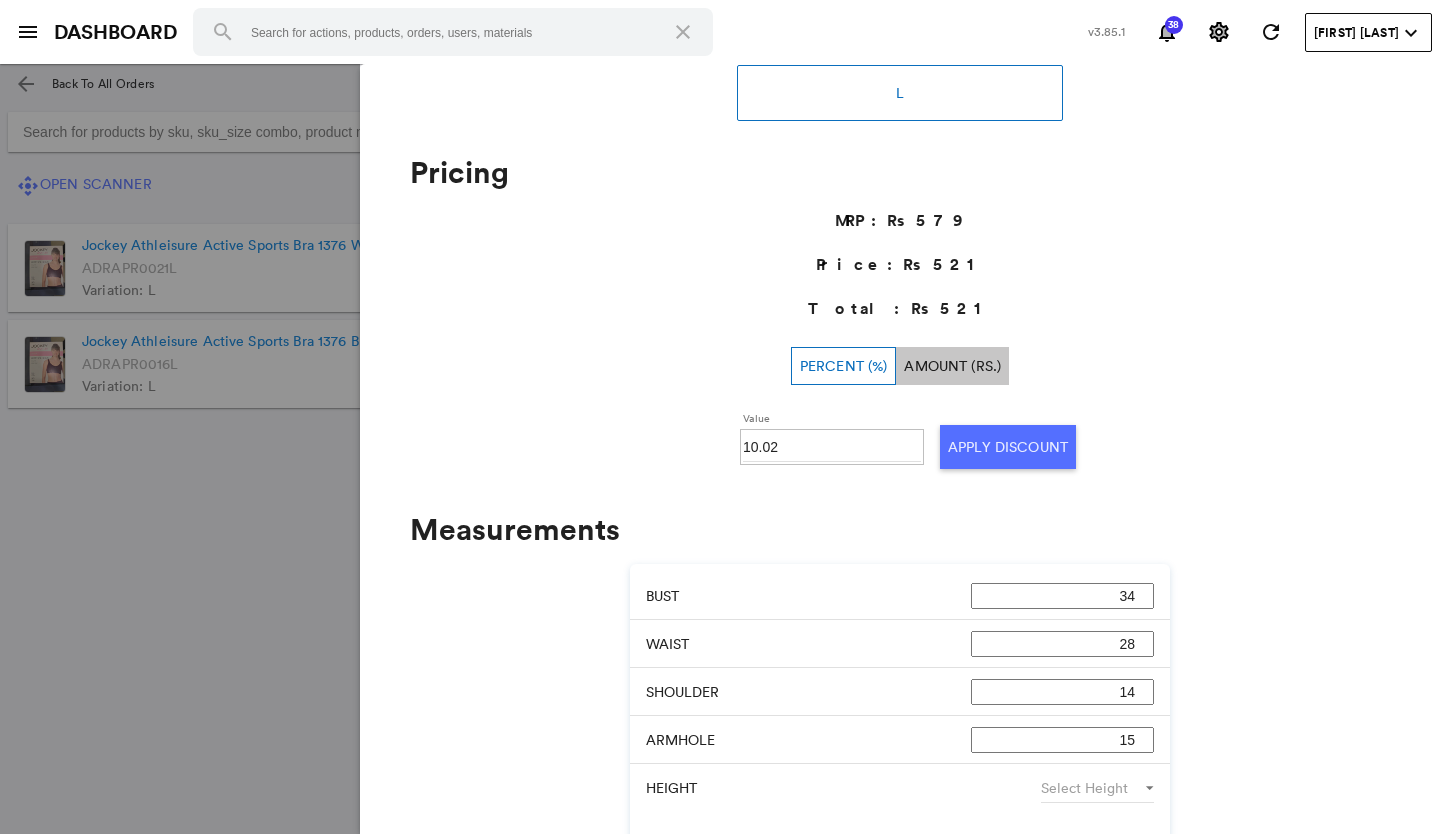 scroll, scrollTop: 600, scrollLeft: 0, axis: vertical 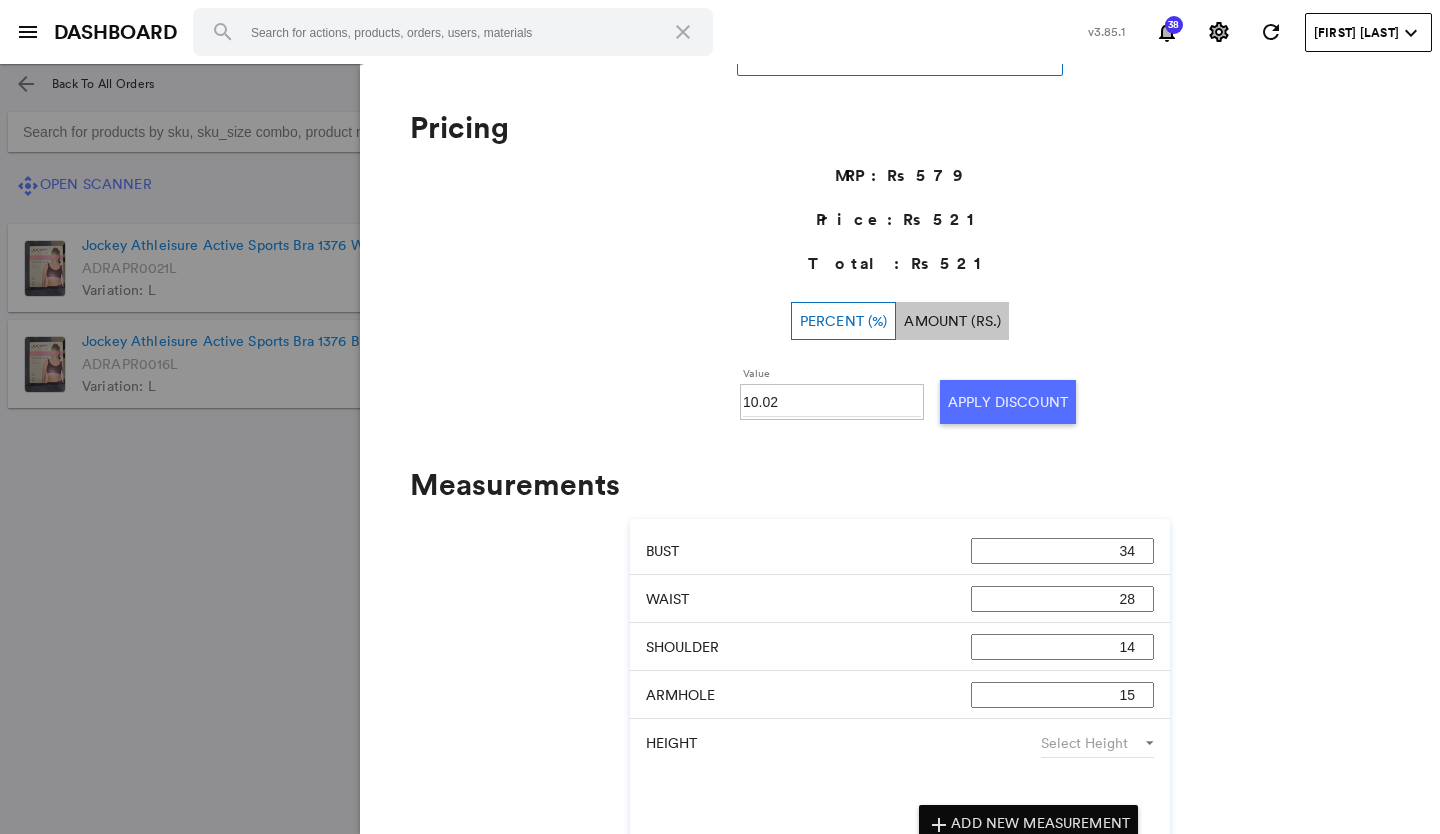 click at bounding box center [720, 449] 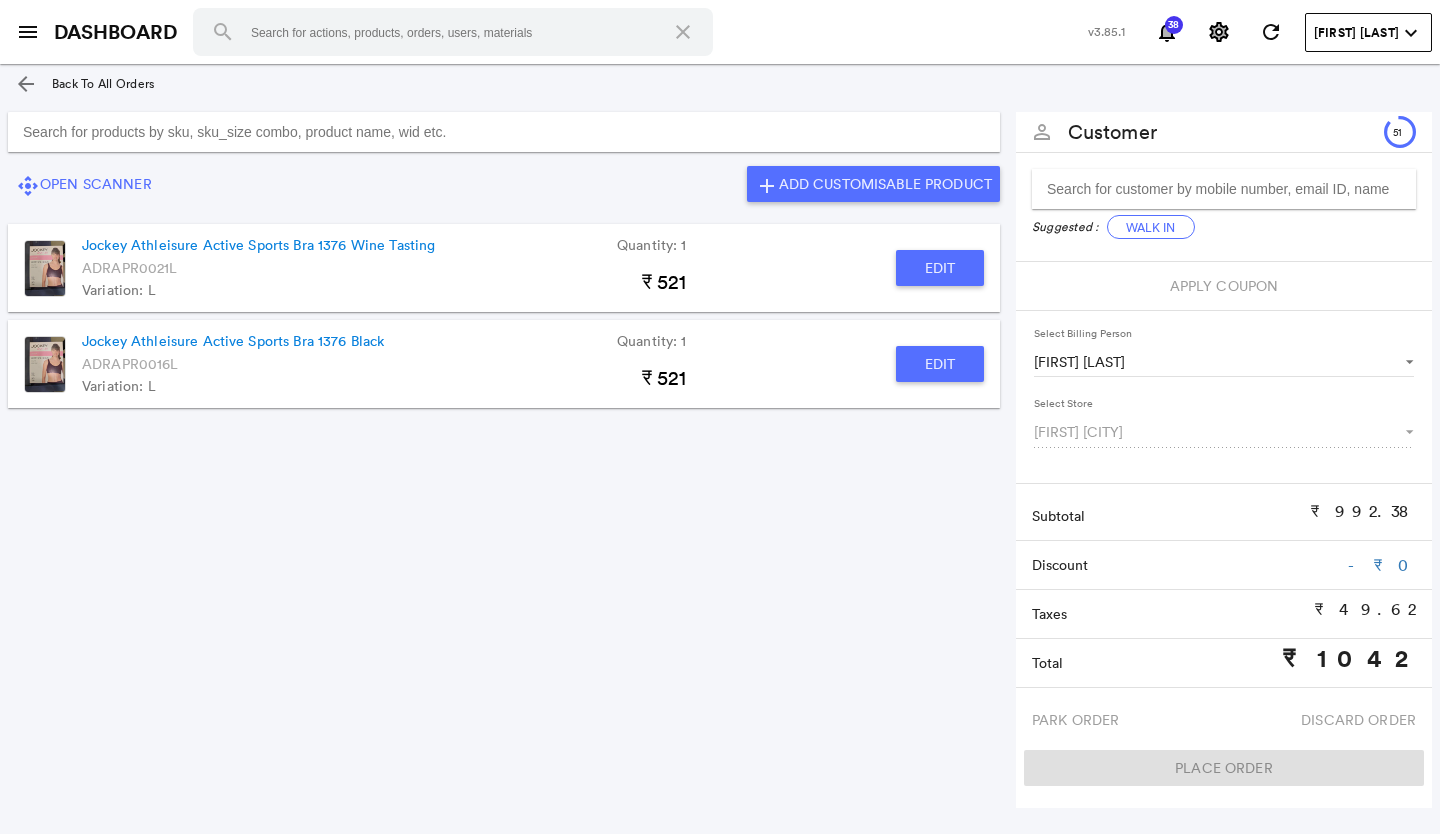 click at bounding box center [504, 132] 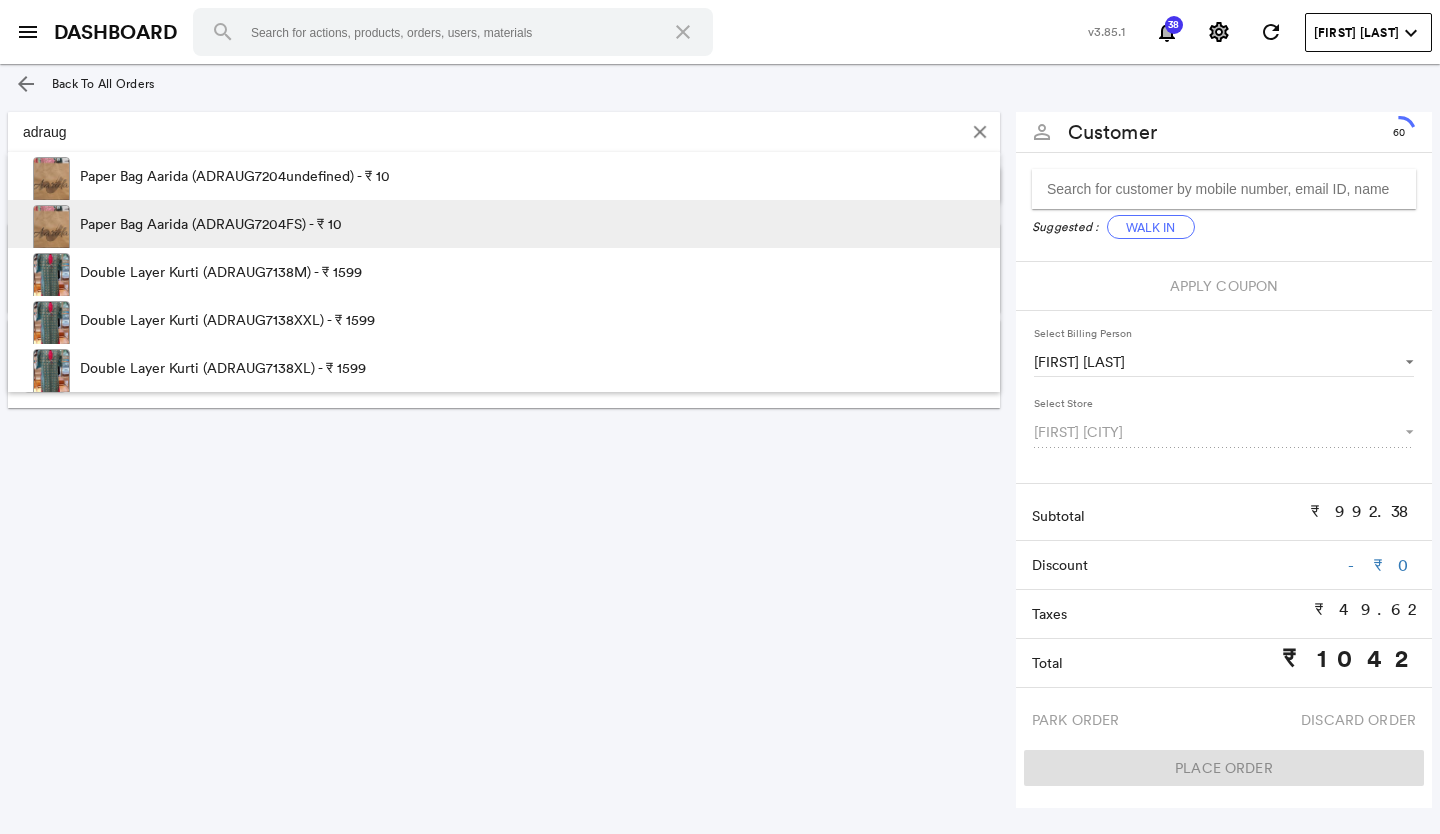 type on "adraug" 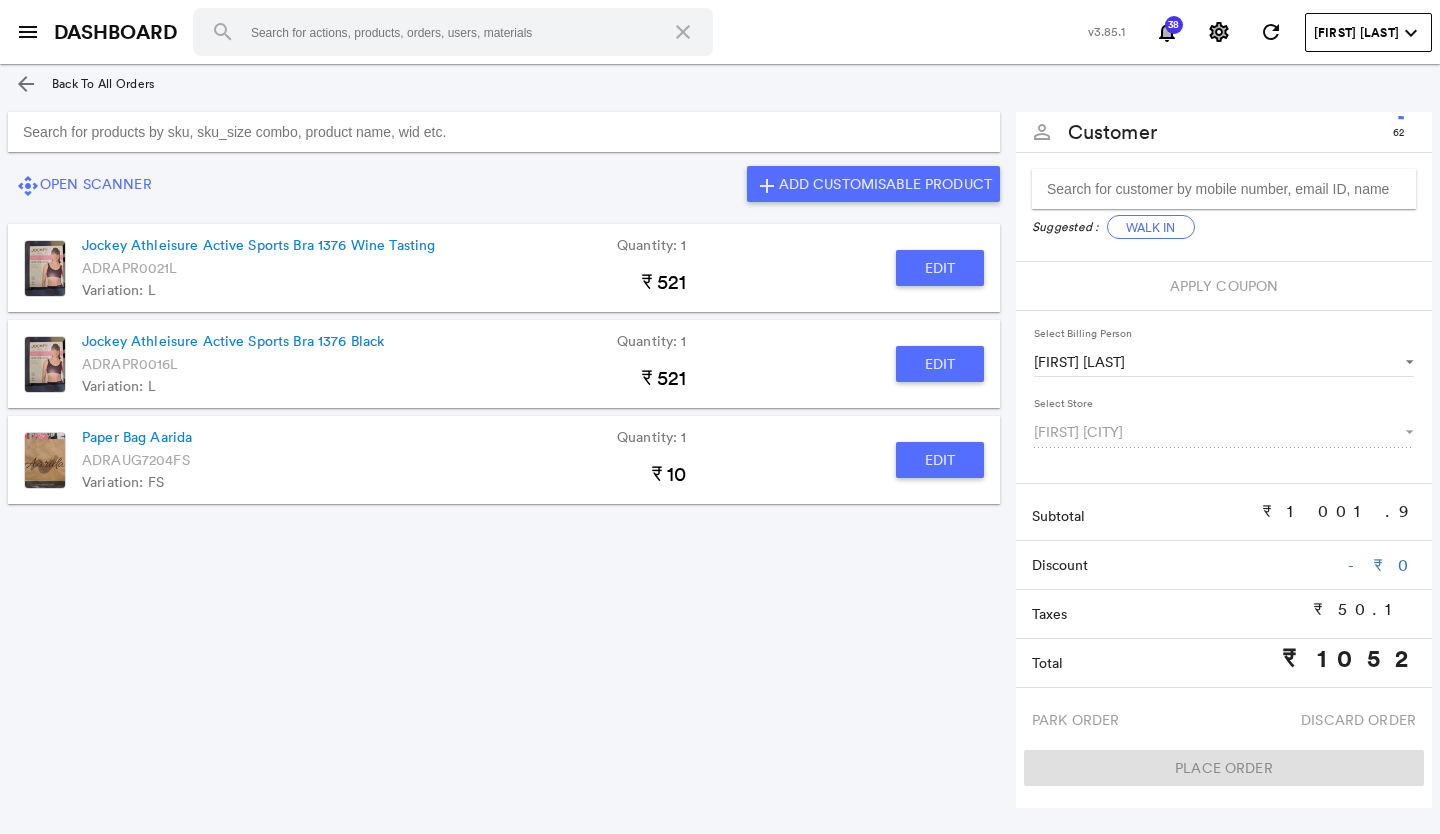 click on "Edit" at bounding box center [940, 268] 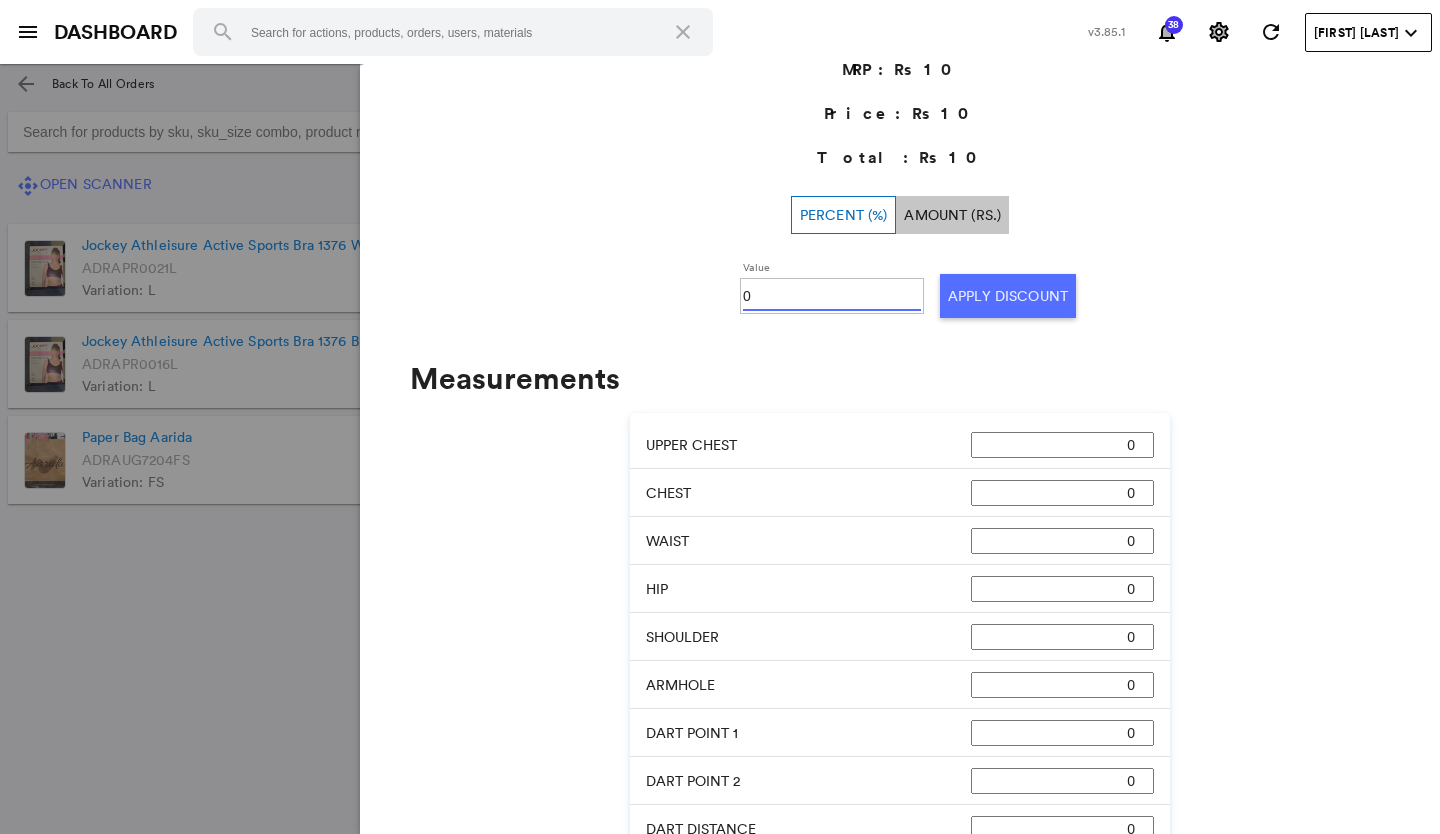 click on "0" at bounding box center (832, 296) 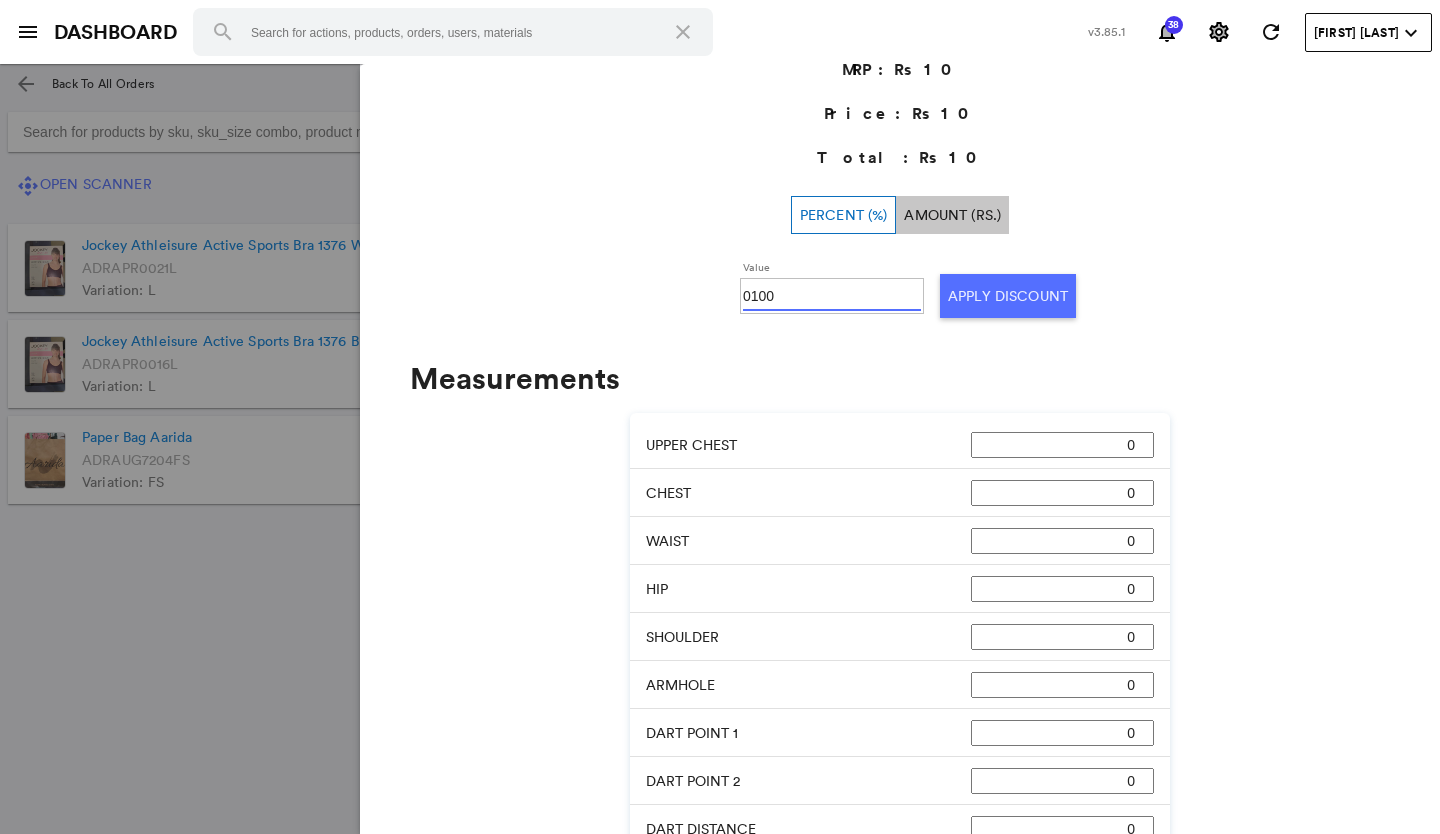 type on "0100" 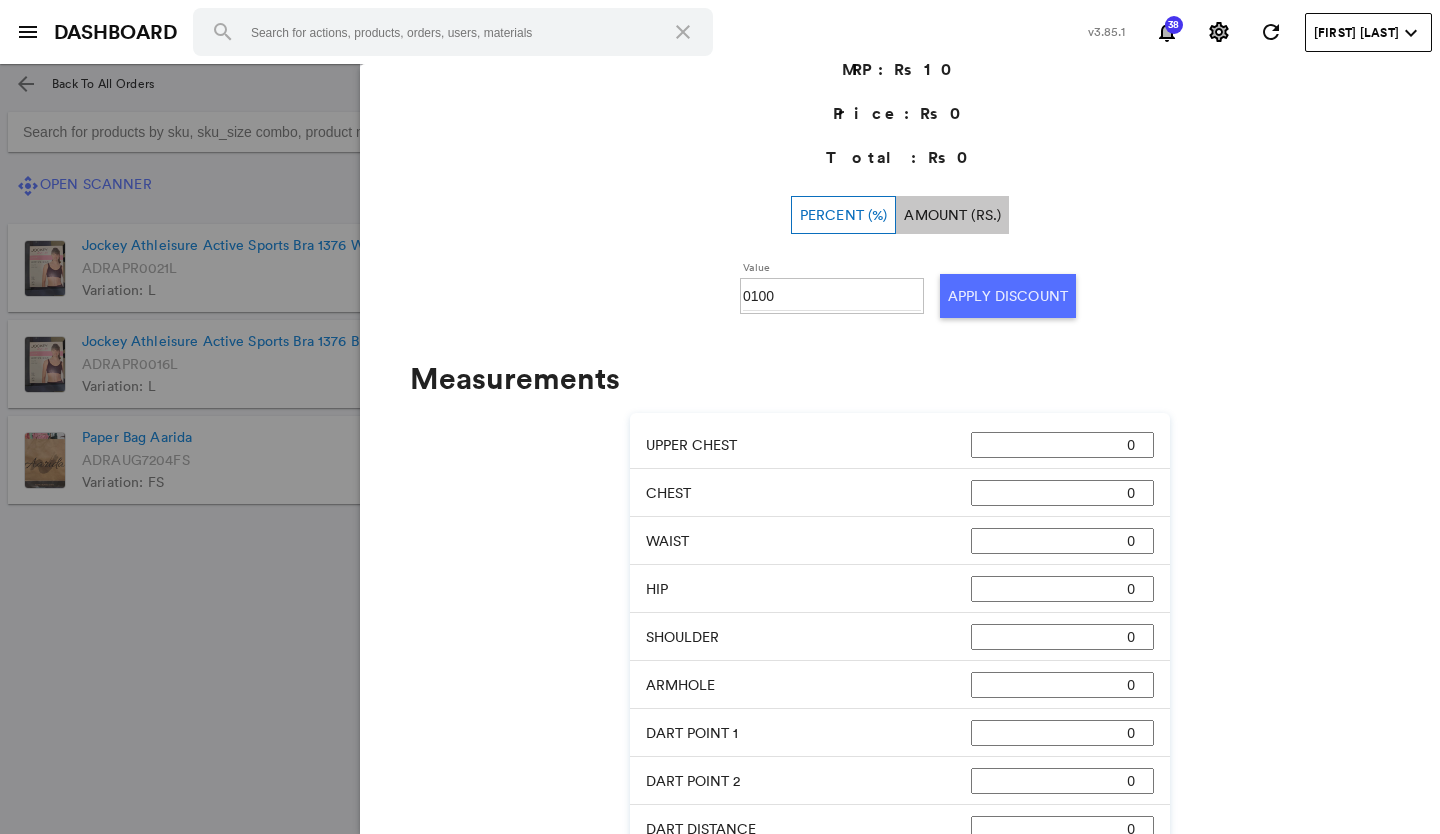 click at bounding box center [720, 449] 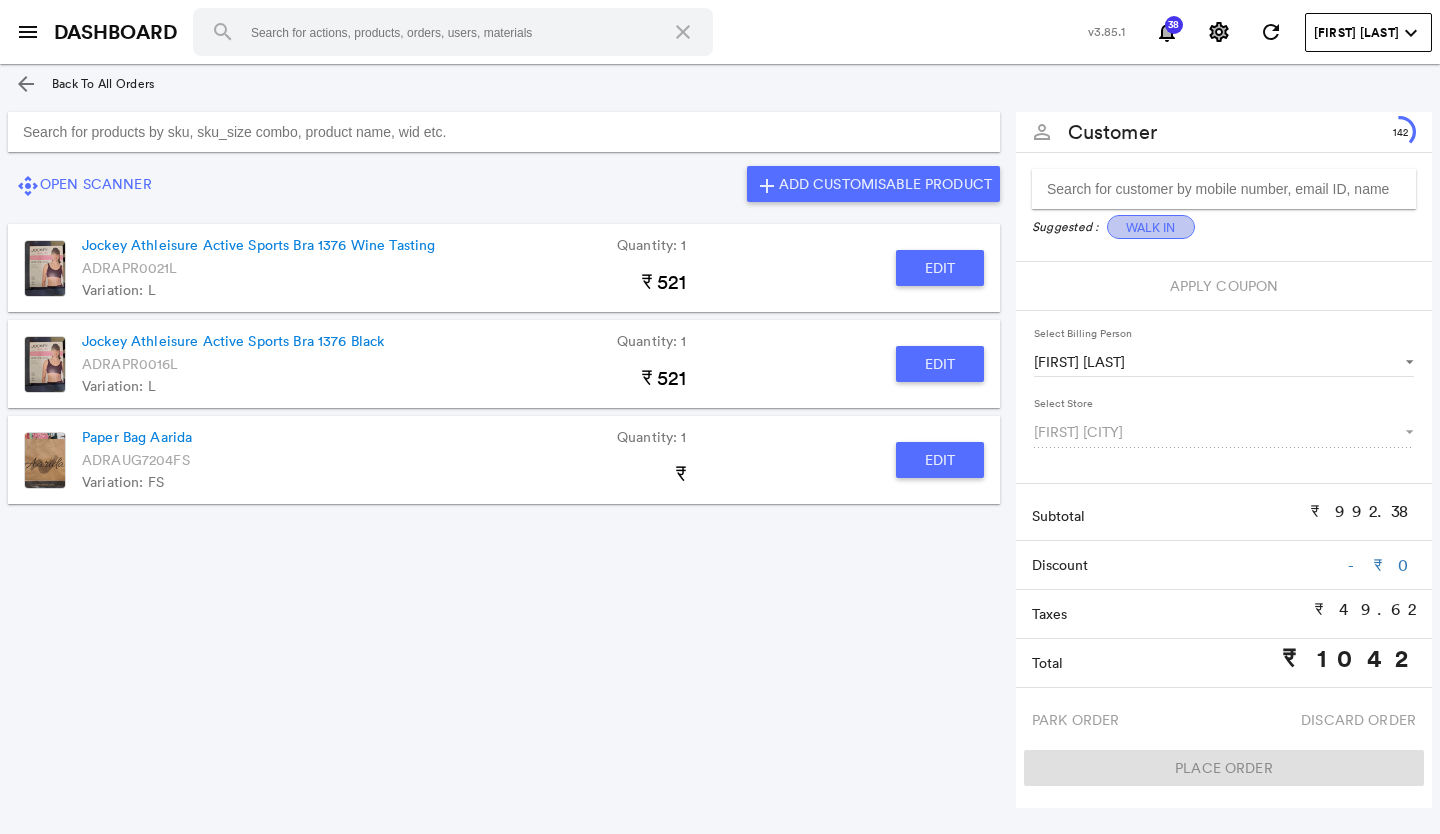 click on "Walk In" at bounding box center (1151, 227) 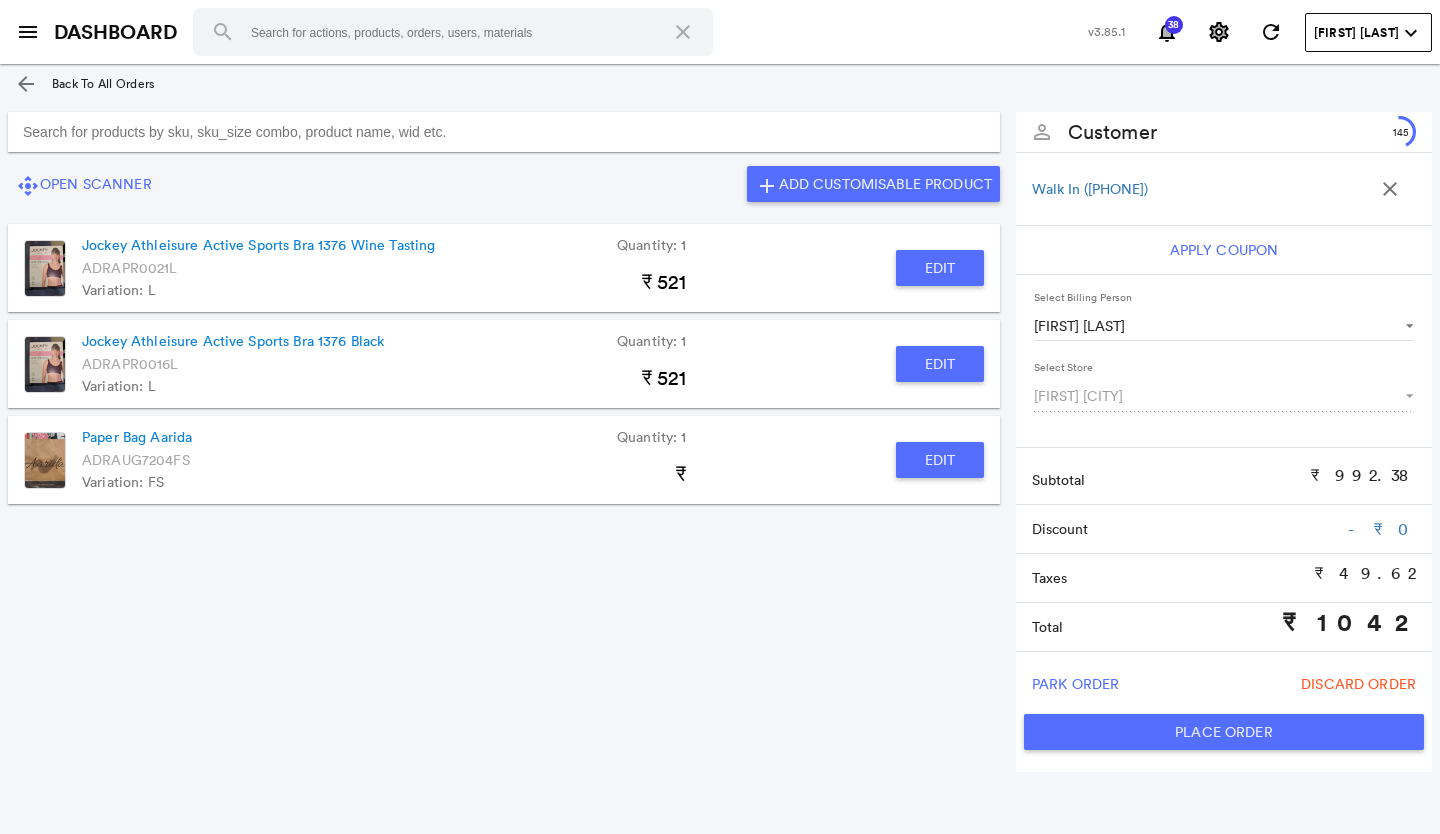 click on "Place Order" at bounding box center [1224, 732] 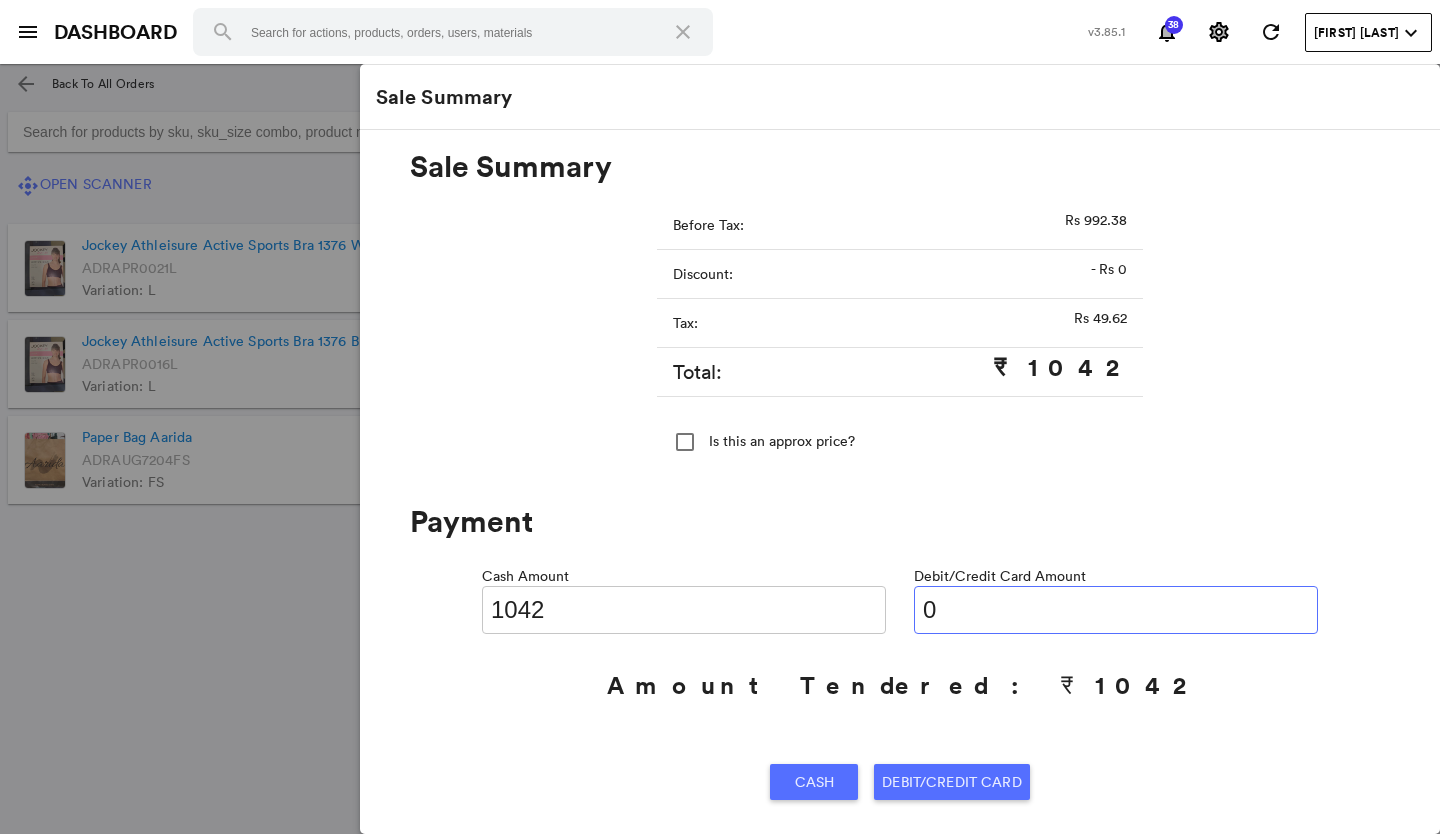 click on "0" at bounding box center (1116, 610) 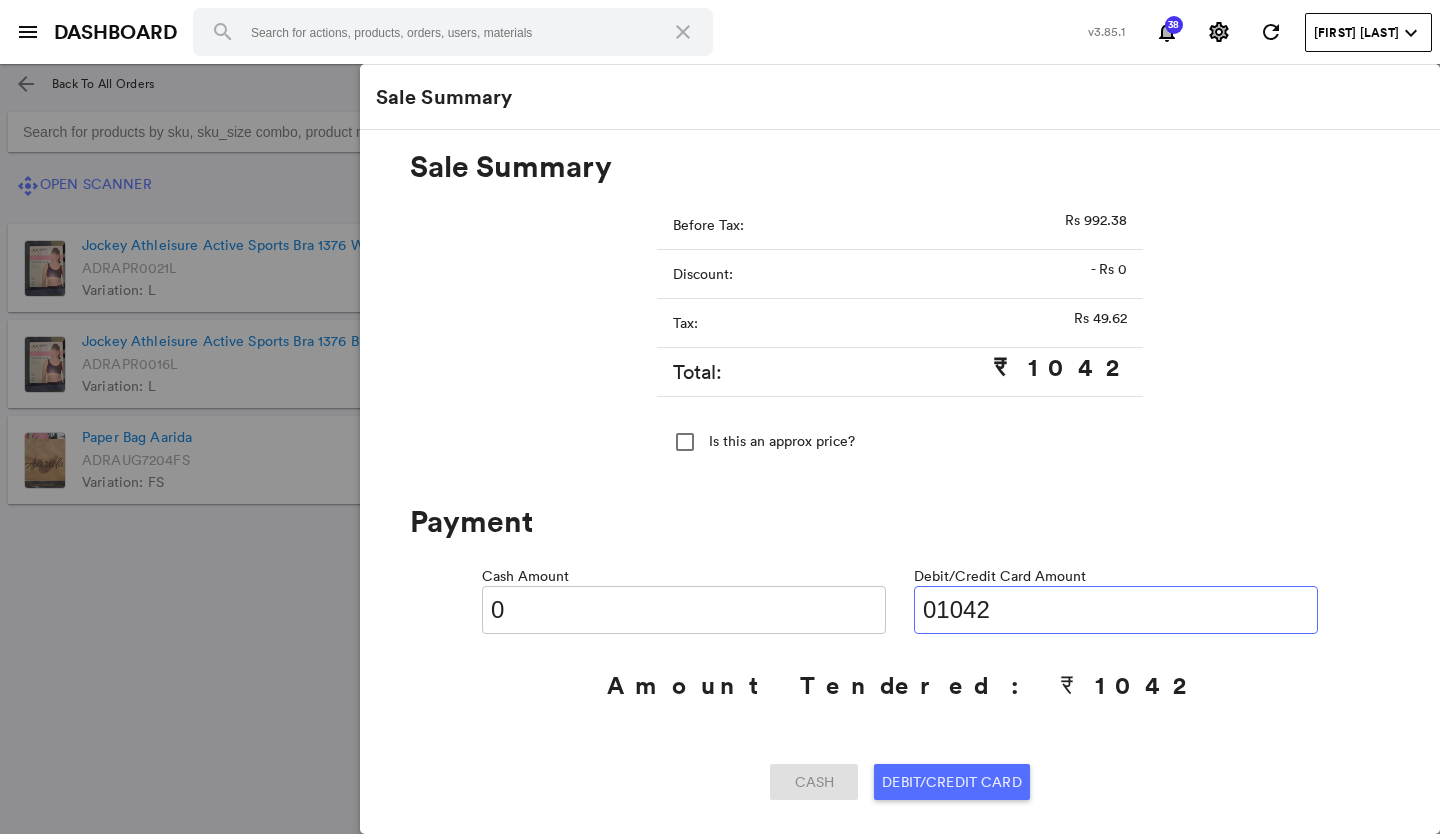 type on "01042" 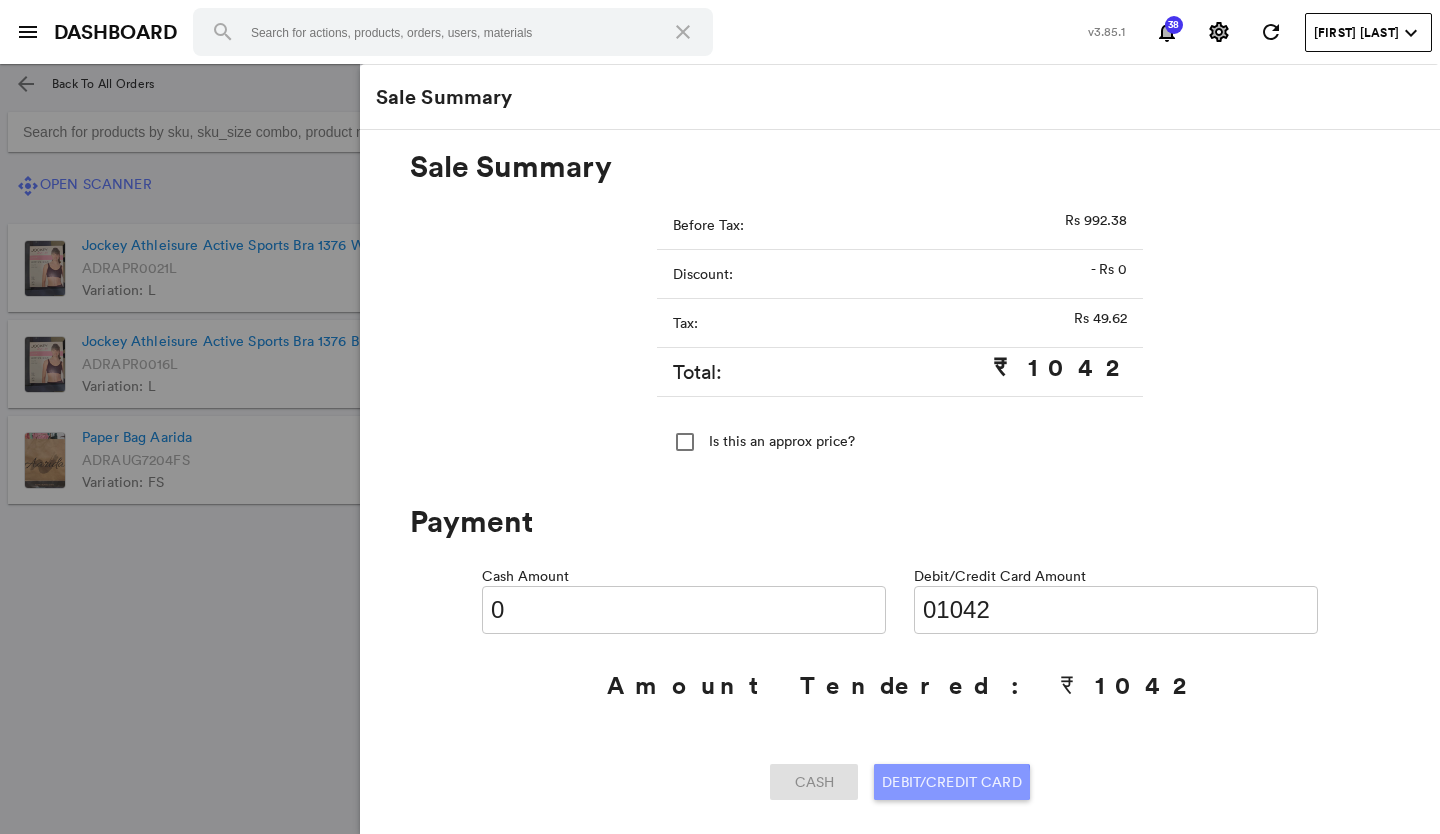 click on "Debit/Credit Card" at bounding box center [951, 782] 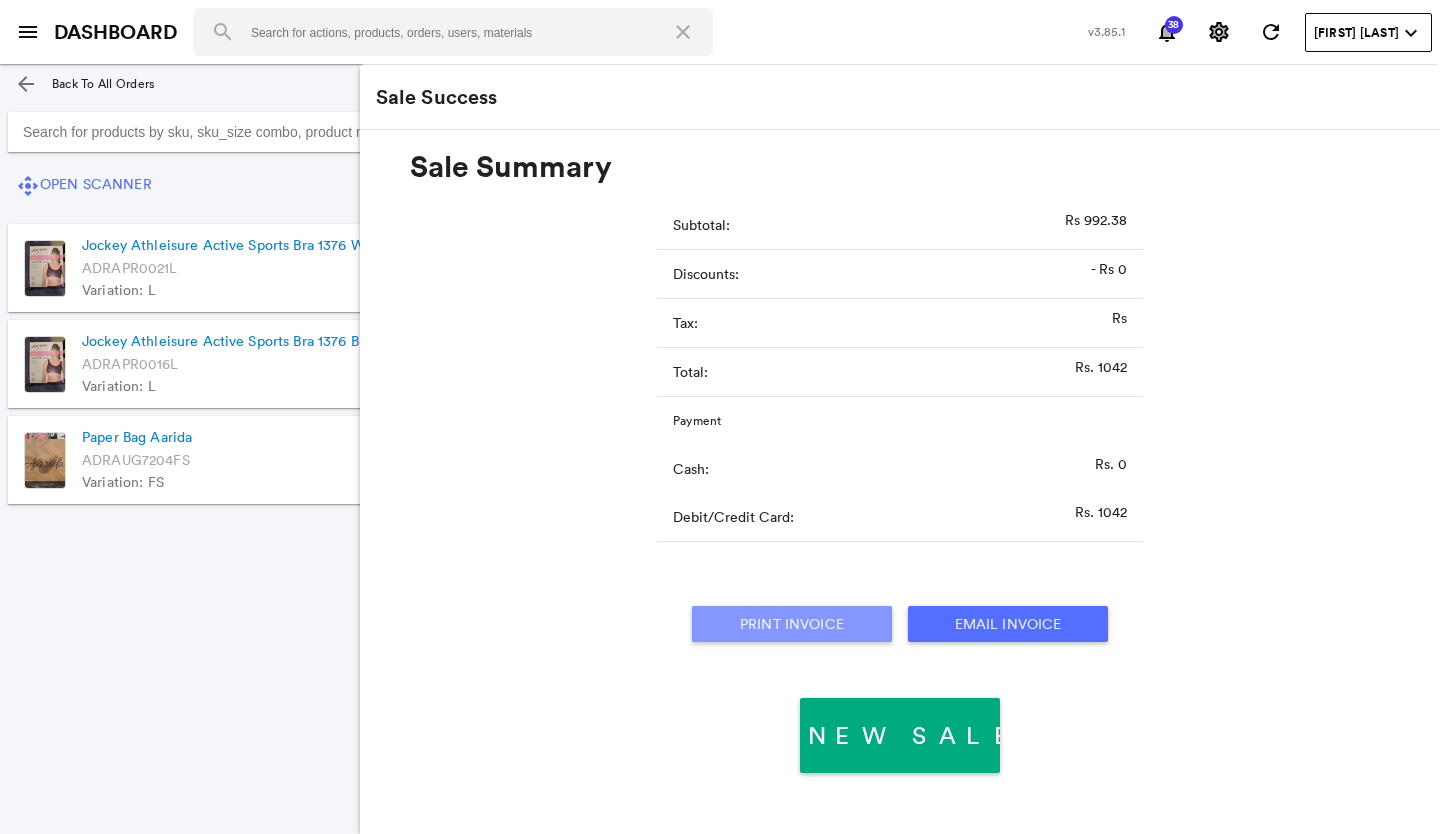 click on "Print Invoice" at bounding box center (792, 624) 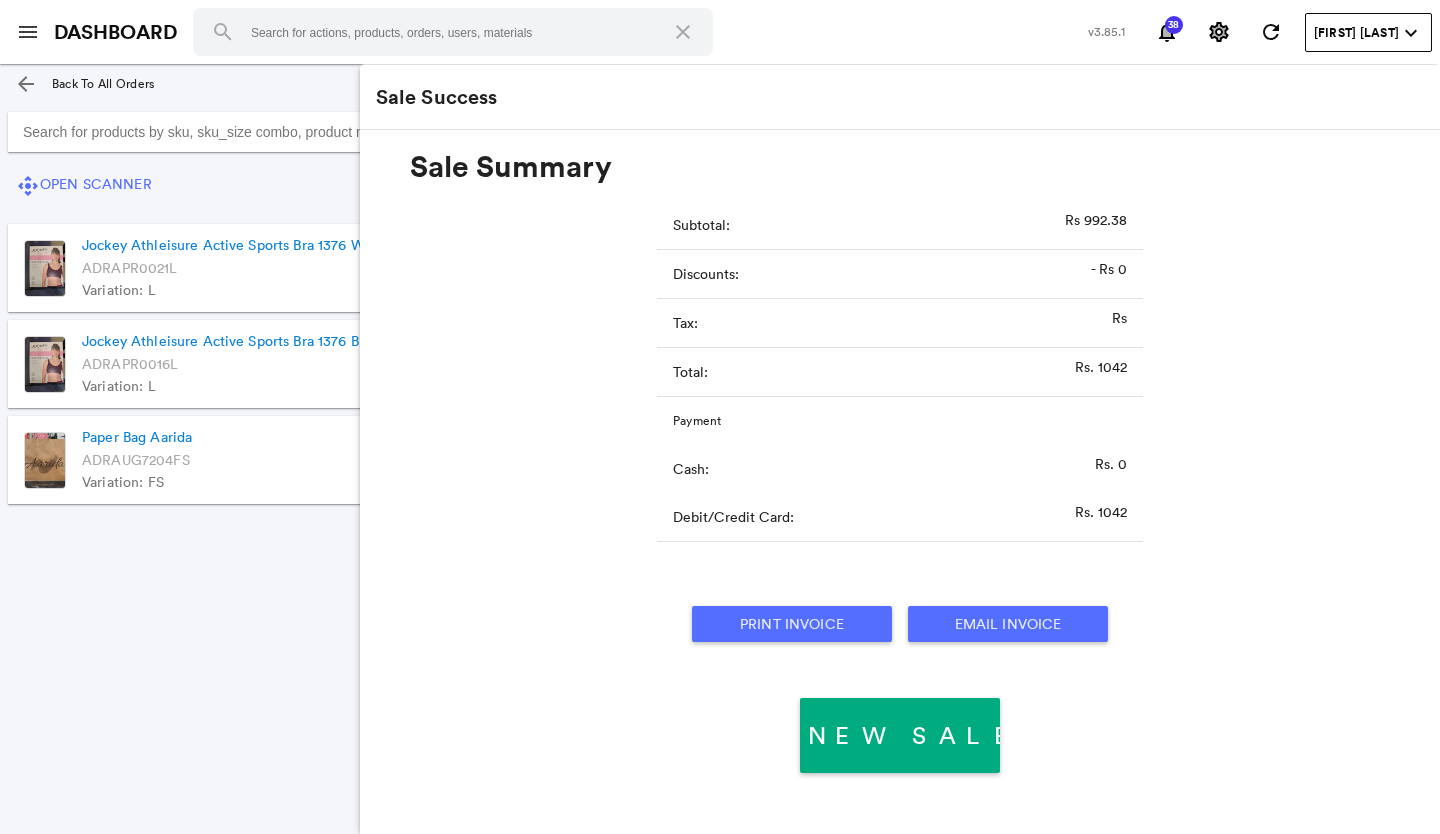 click on "menu" at bounding box center (28, 32) 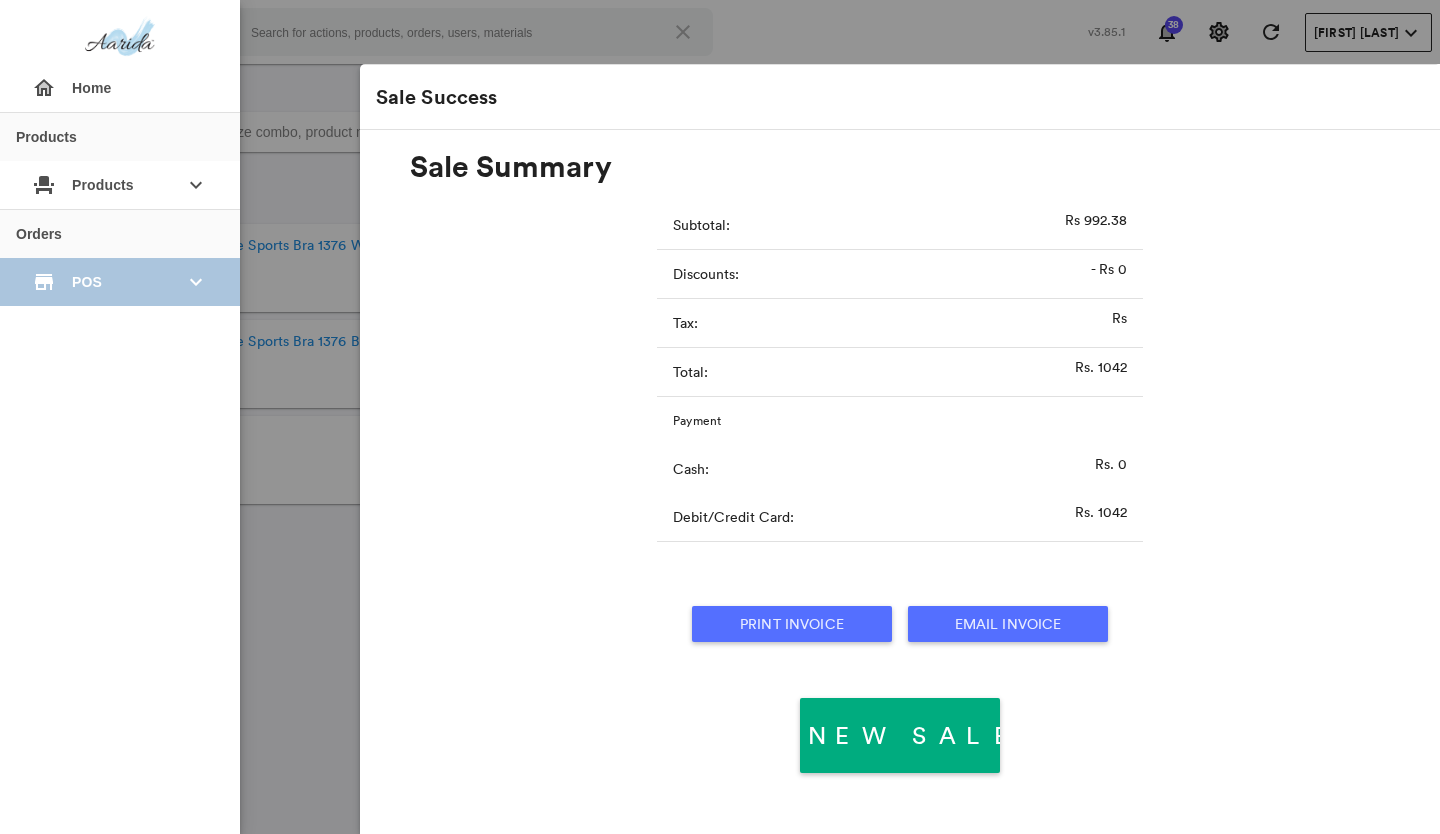 click on "POS" at bounding box center [120, 185] 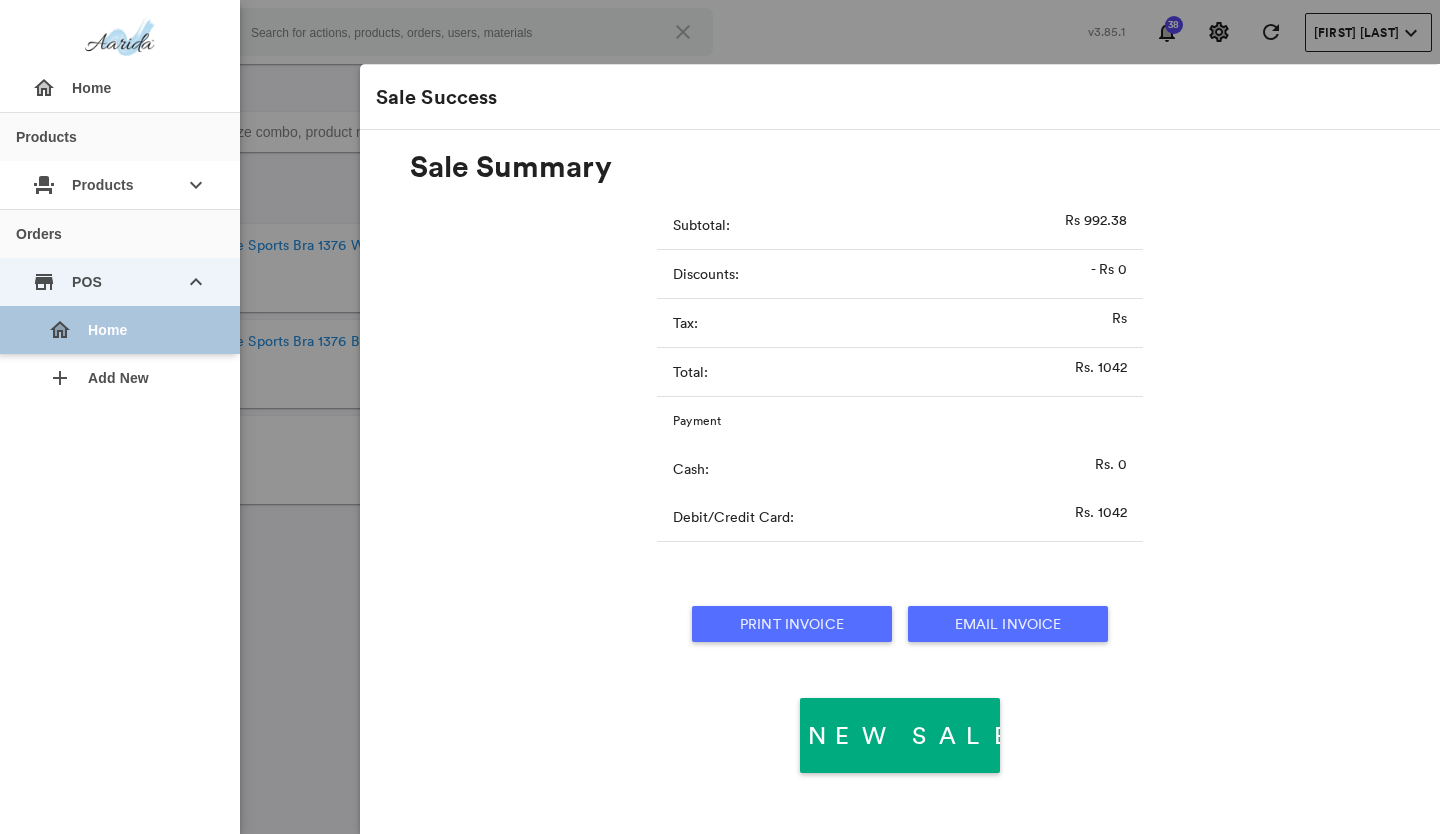 click on "home Home" at bounding box center (128, 330) 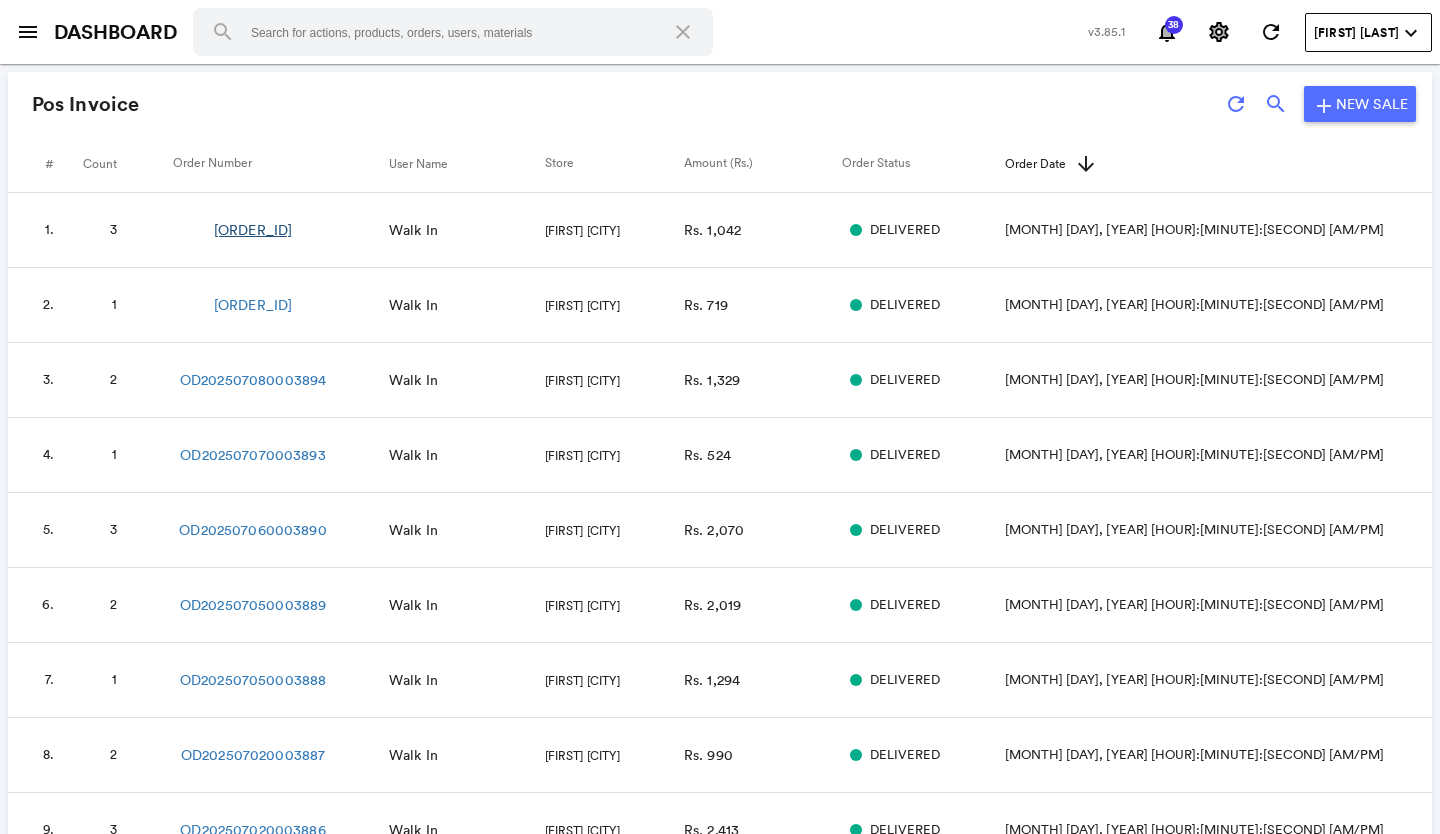 click on "[ORDER_ID]" at bounding box center (253, 230) 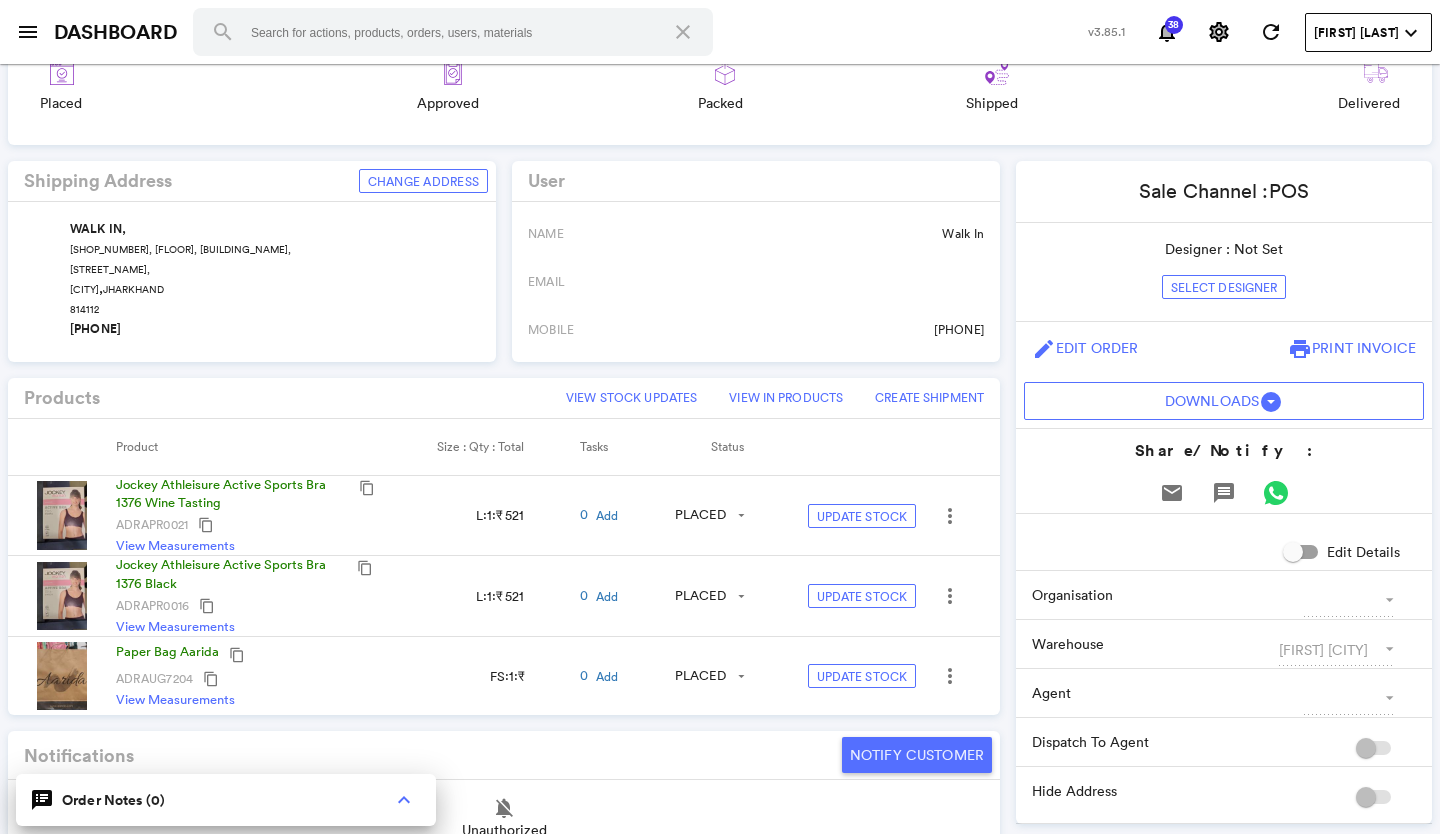 scroll, scrollTop: 400, scrollLeft: 0, axis: vertical 